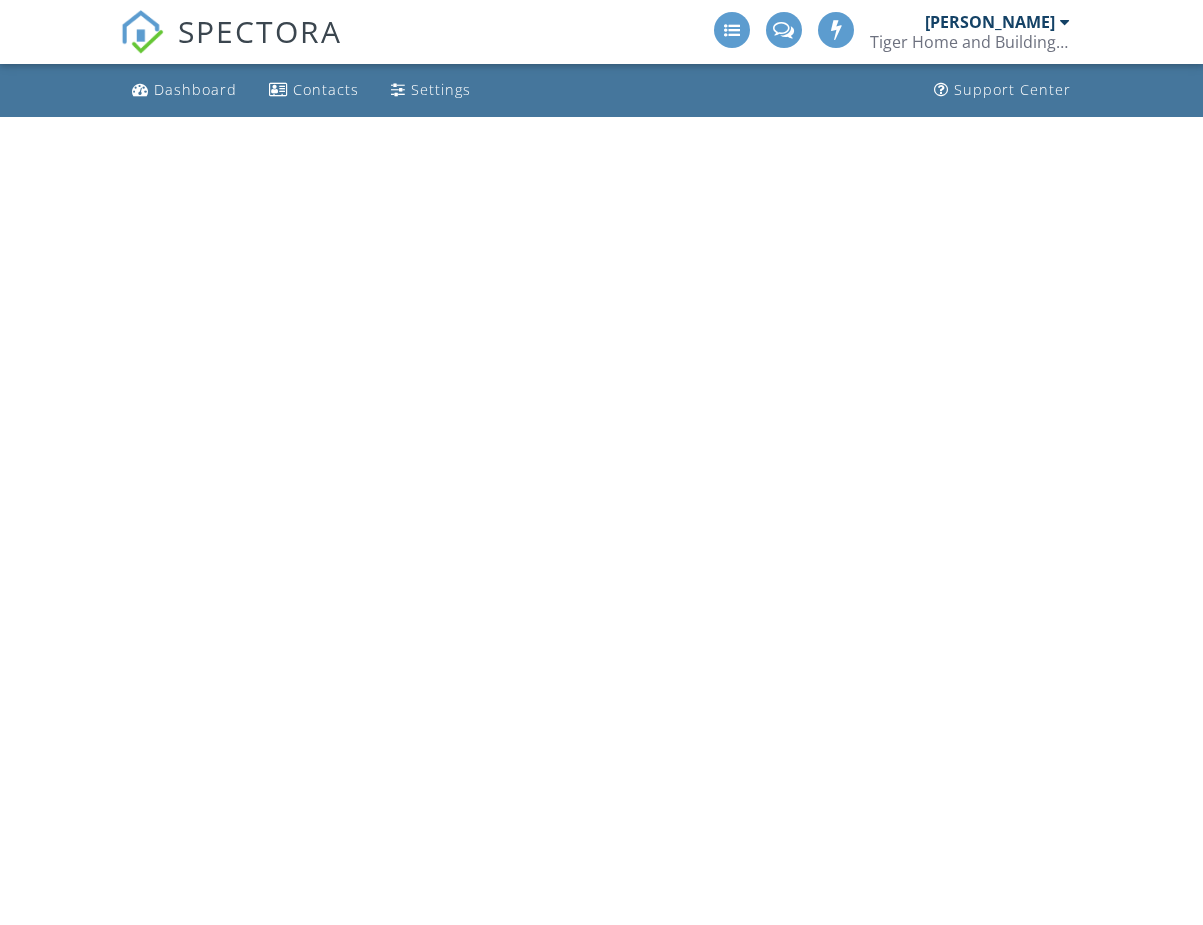 scroll, scrollTop: 0, scrollLeft: 0, axis: both 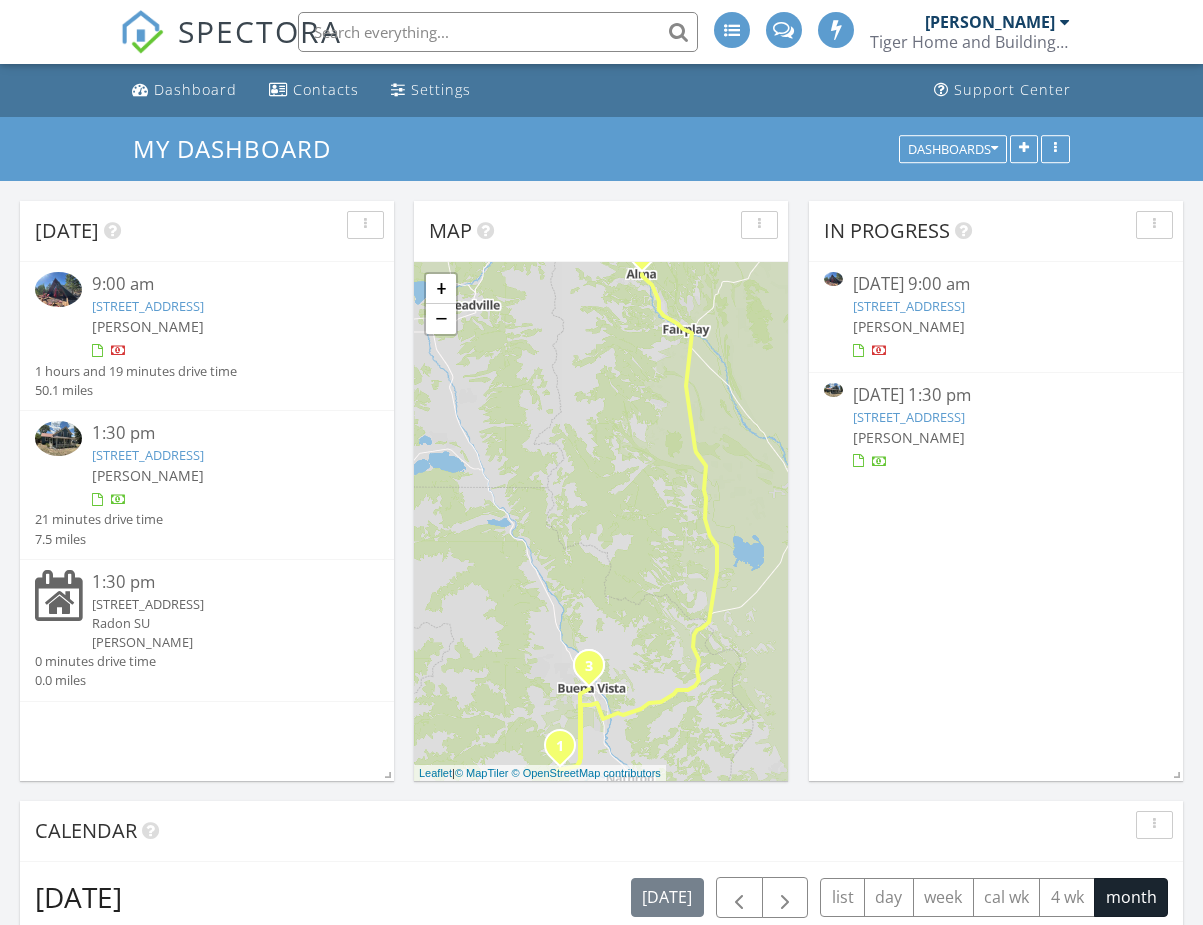 click on "[STREET_ADDRESS]" at bounding box center [148, 306] 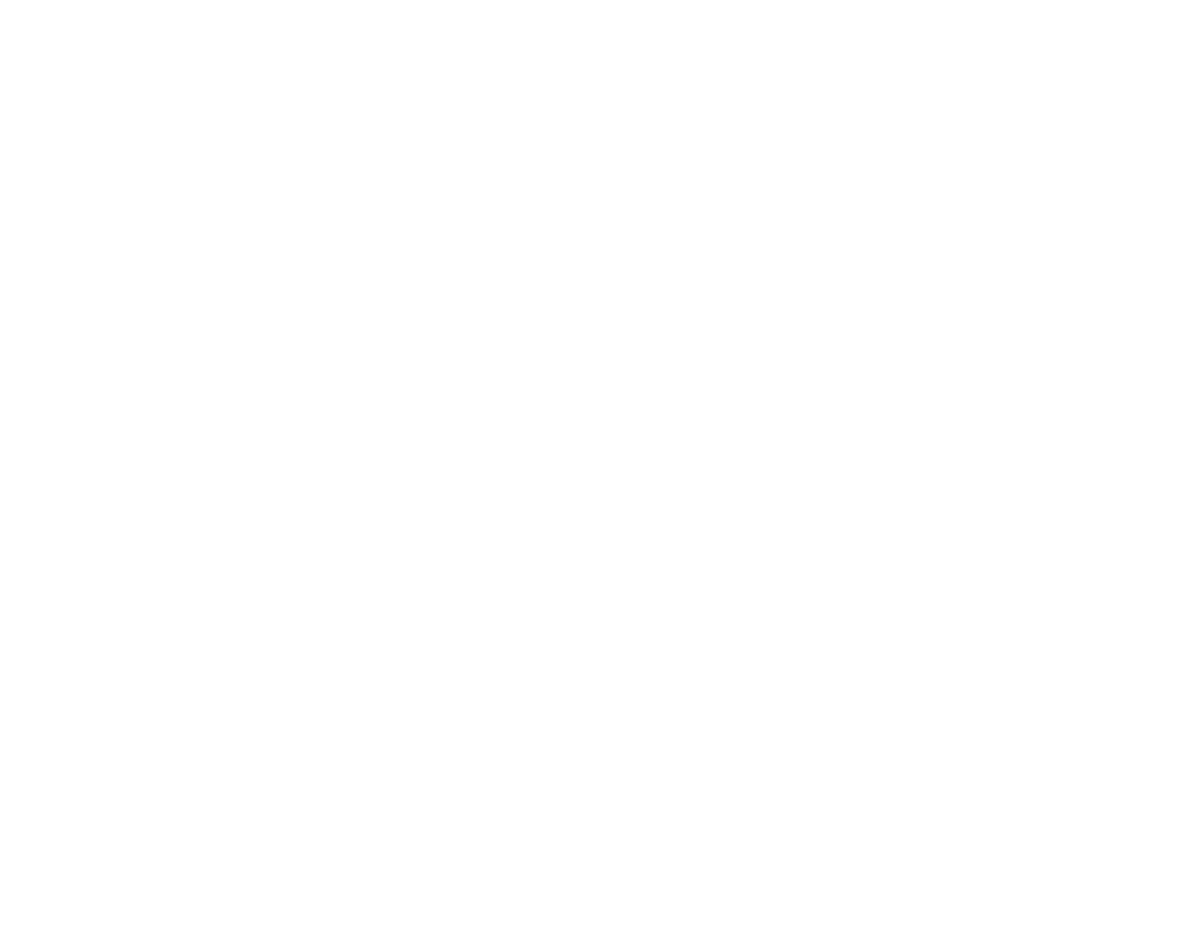 scroll, scrollTop: 0, scrollLeft: 0, axis: both 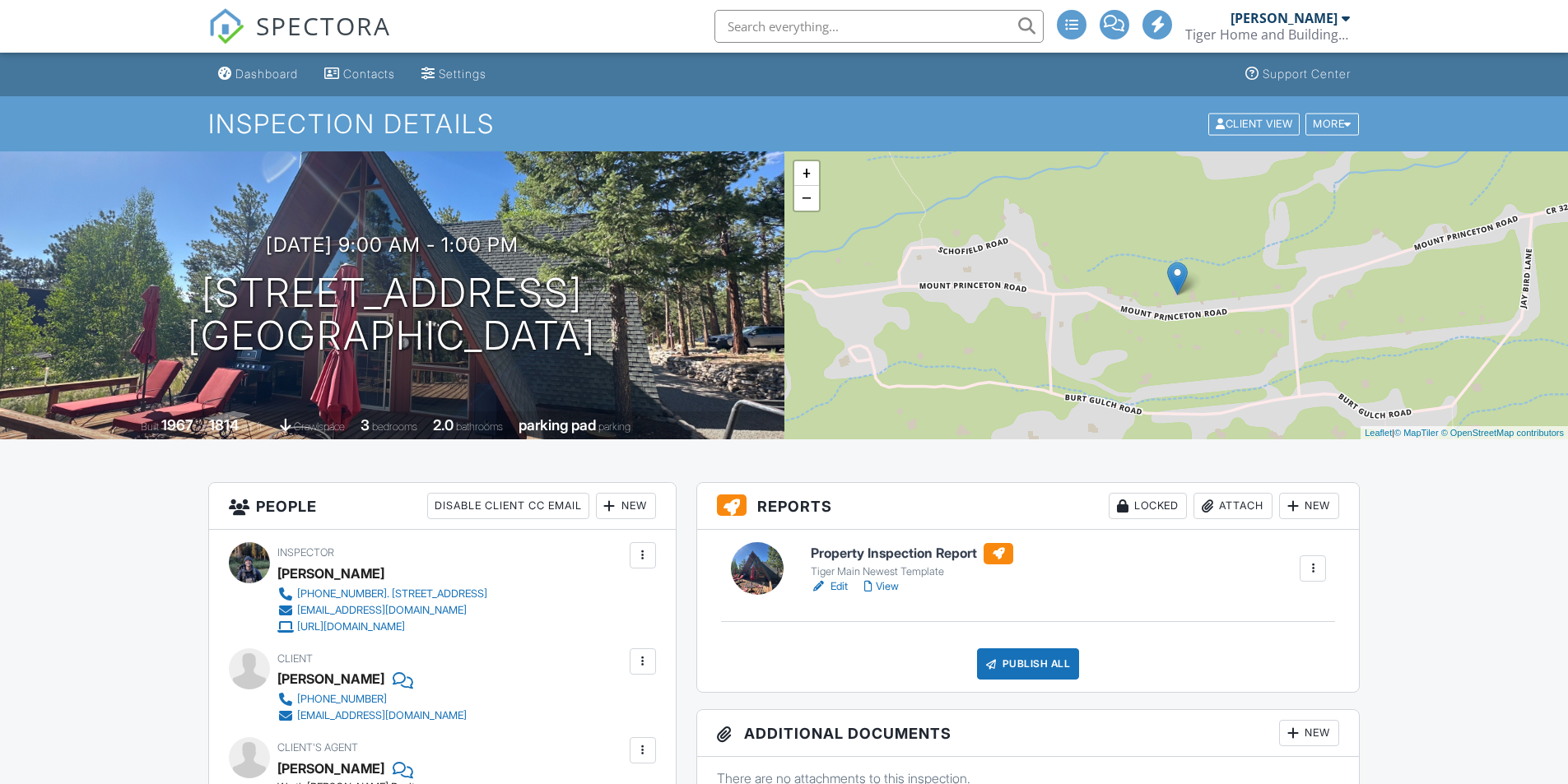click on "Property Inspection Report" at bounding box center (912, 554) 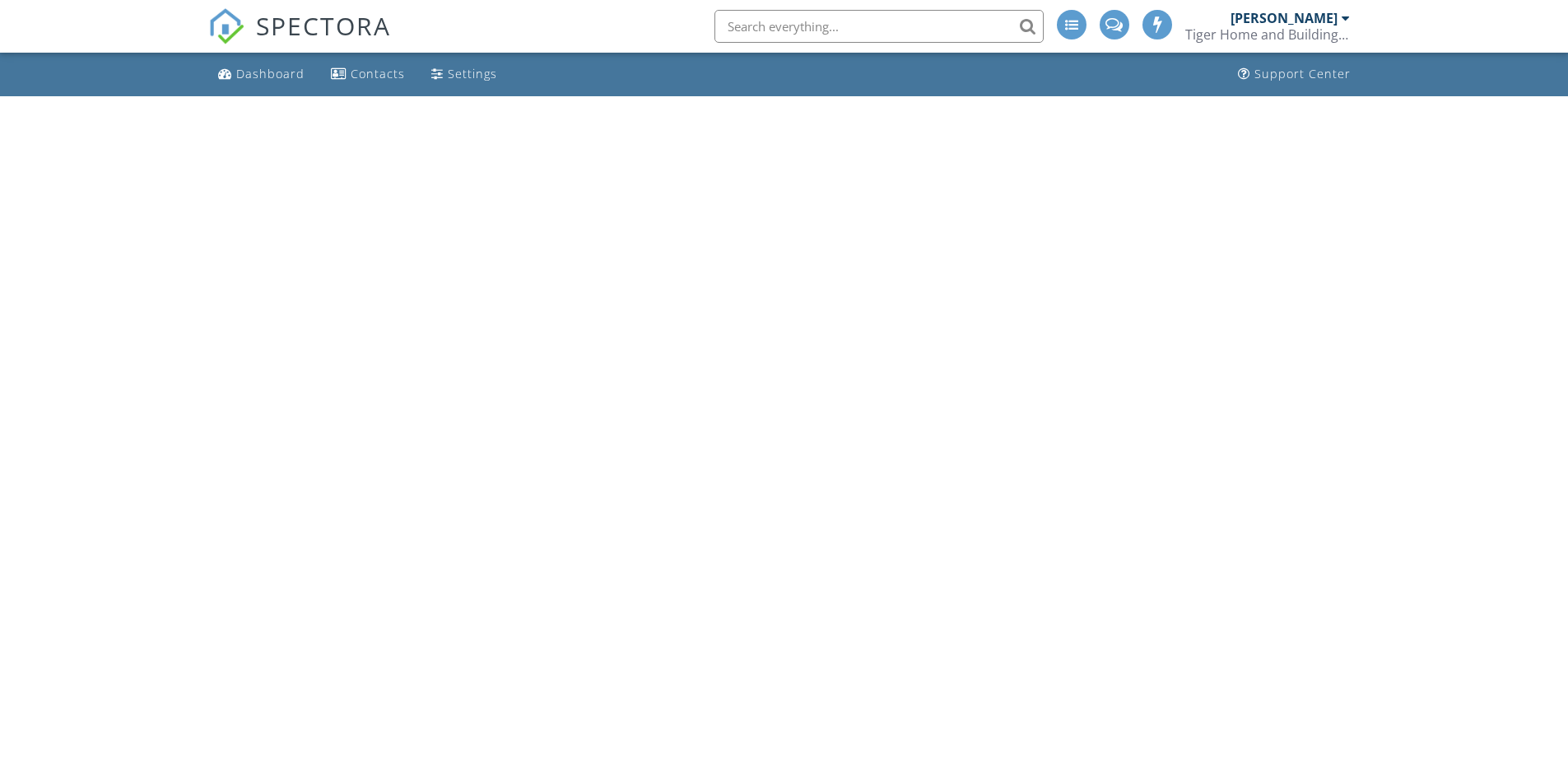 scroll, scrollTop: 0, scrollLeft: 0, axis: both 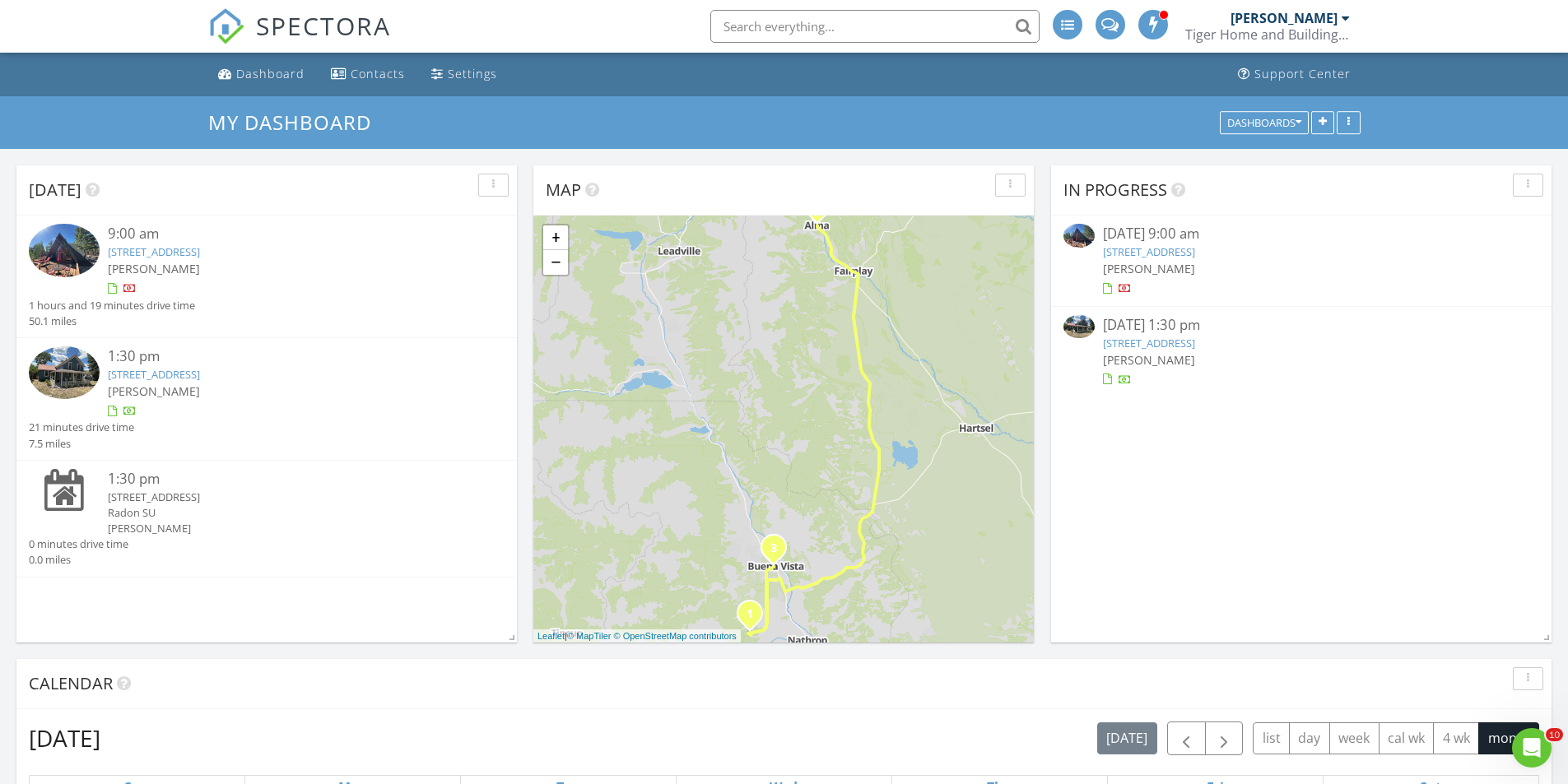 click on "[STREET_ADDRESS]" at bounding box center (154, 252) 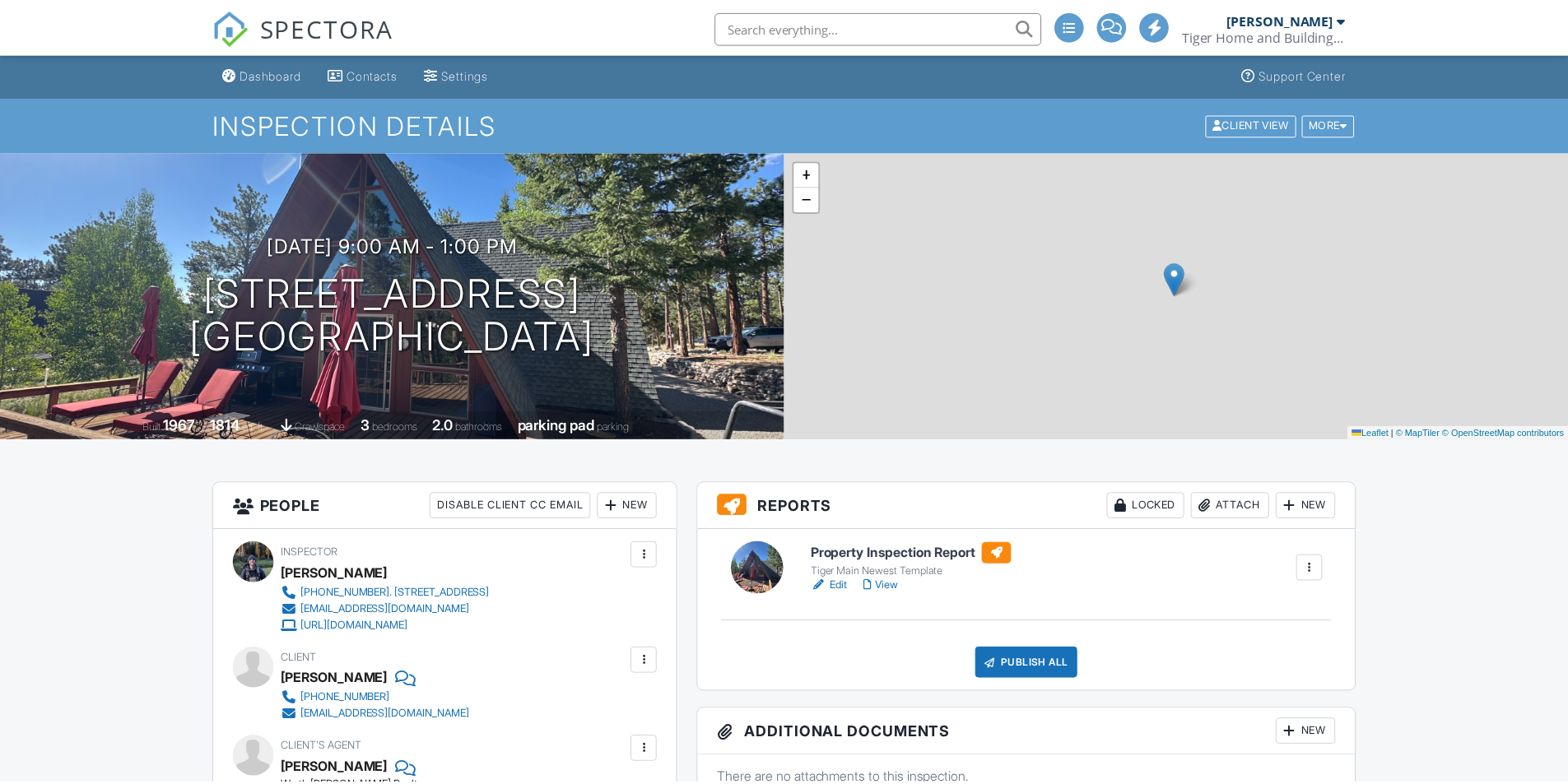scroll, scrollTop: 0, scrollLeft: 0, axis: both 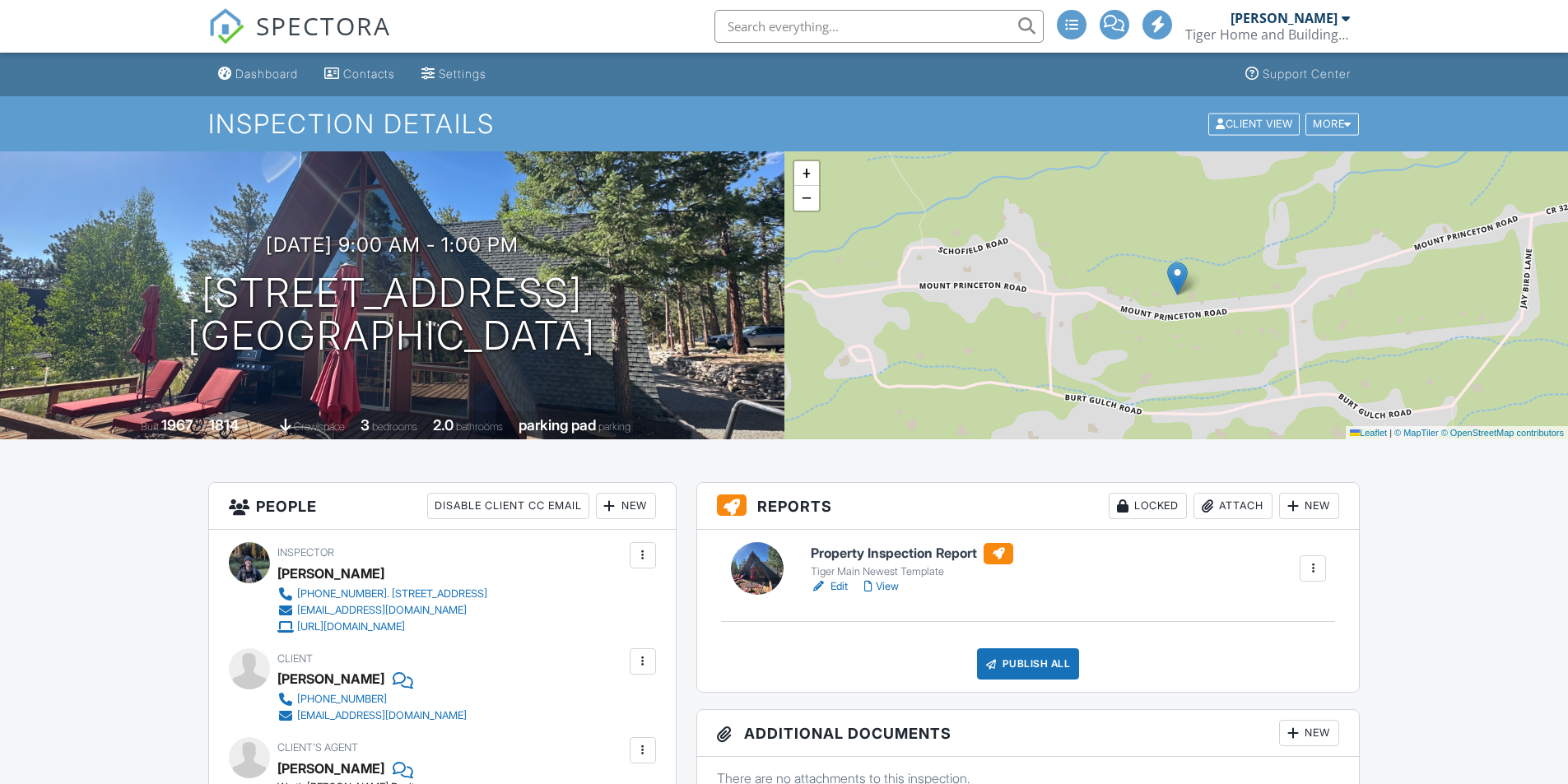 click on "Publish All" at bounding box center (1028, 664) 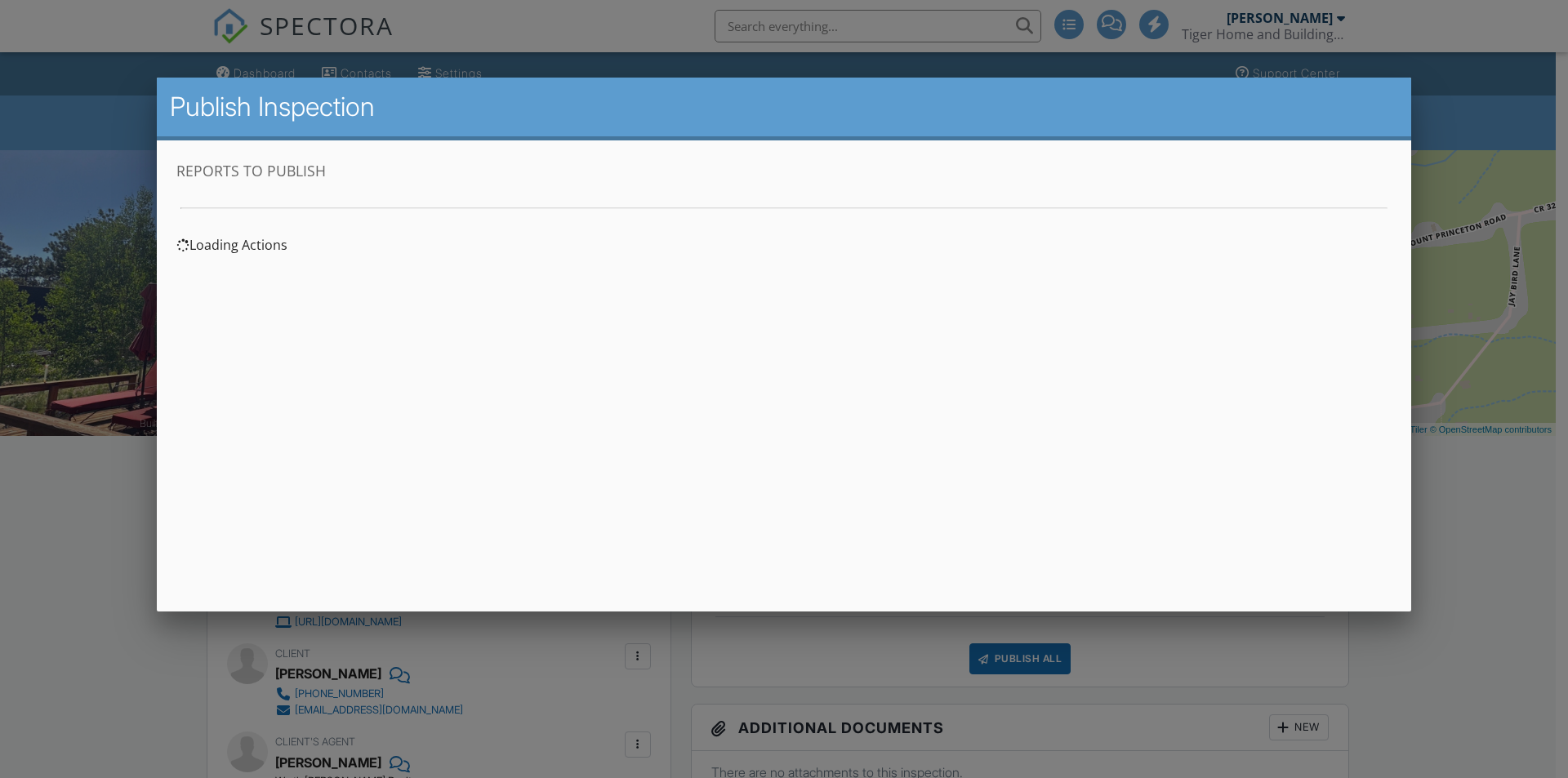 scroll, scrollTop: 0, scrollLeft: 0, axis: both 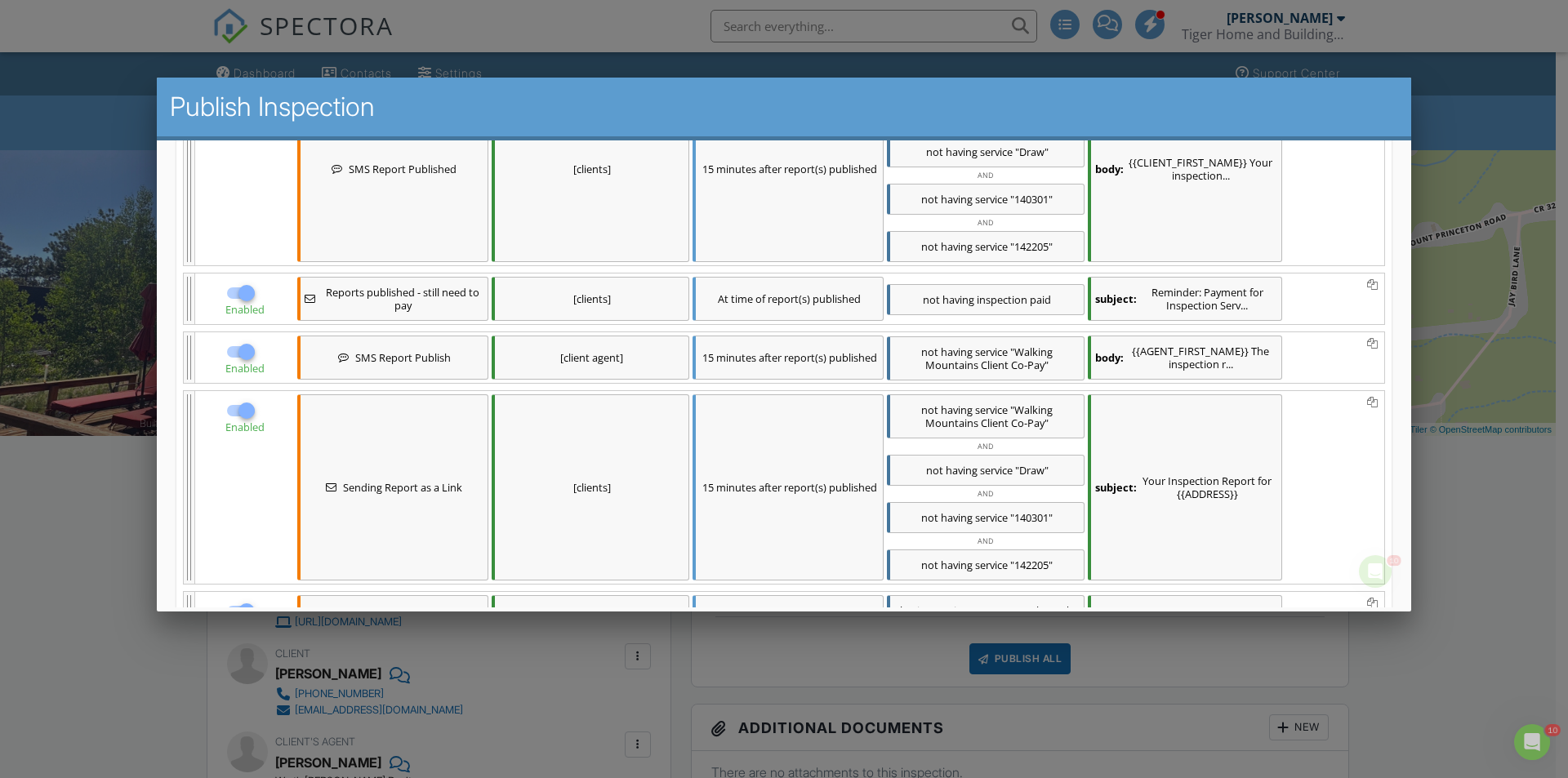 click on "Sending Report as a Link" at bounding box center (403, 487) 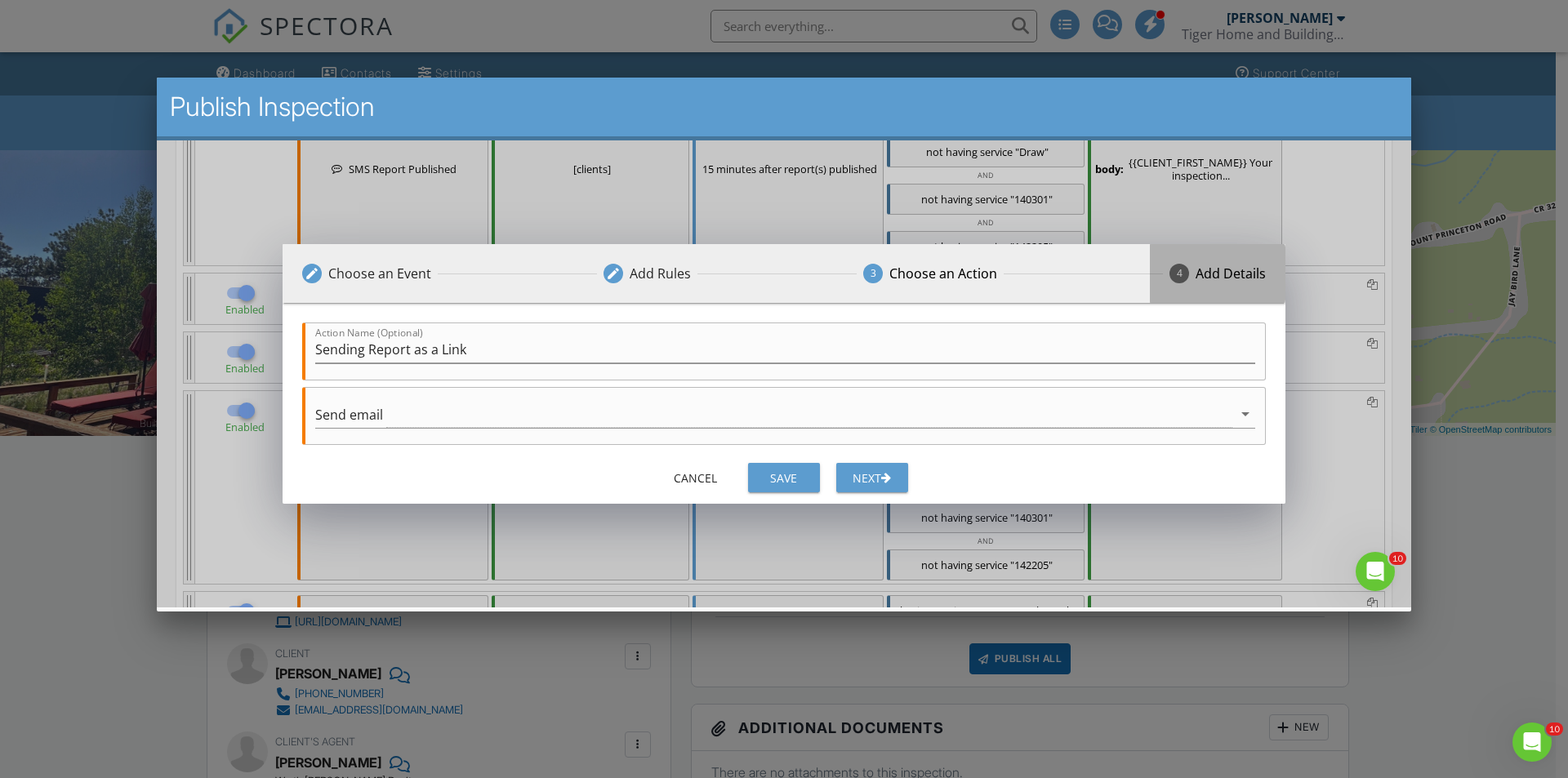 click on "Add Details" at bounding box center [1231, 273] 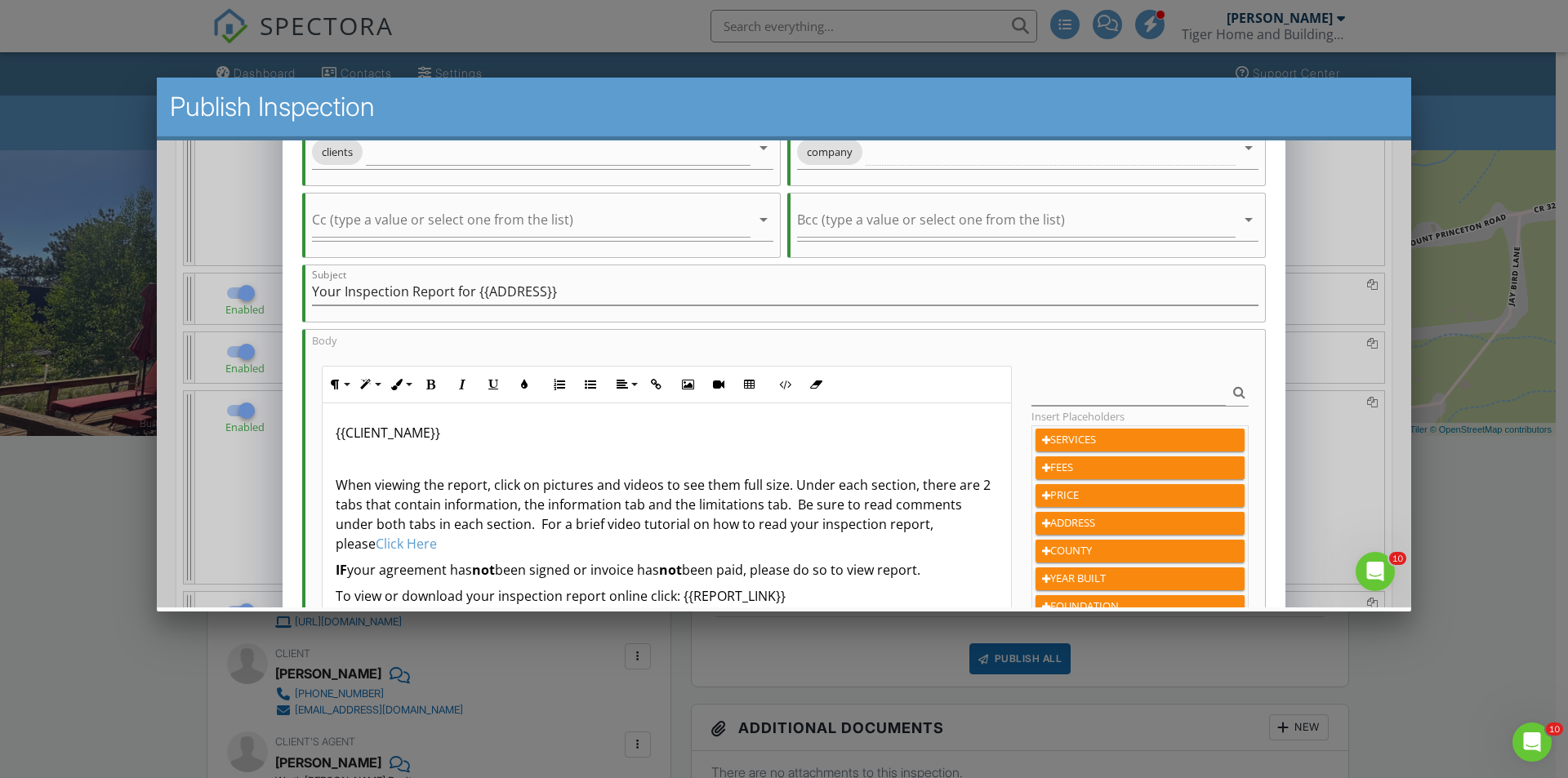 click at bounding box center (667, 459) 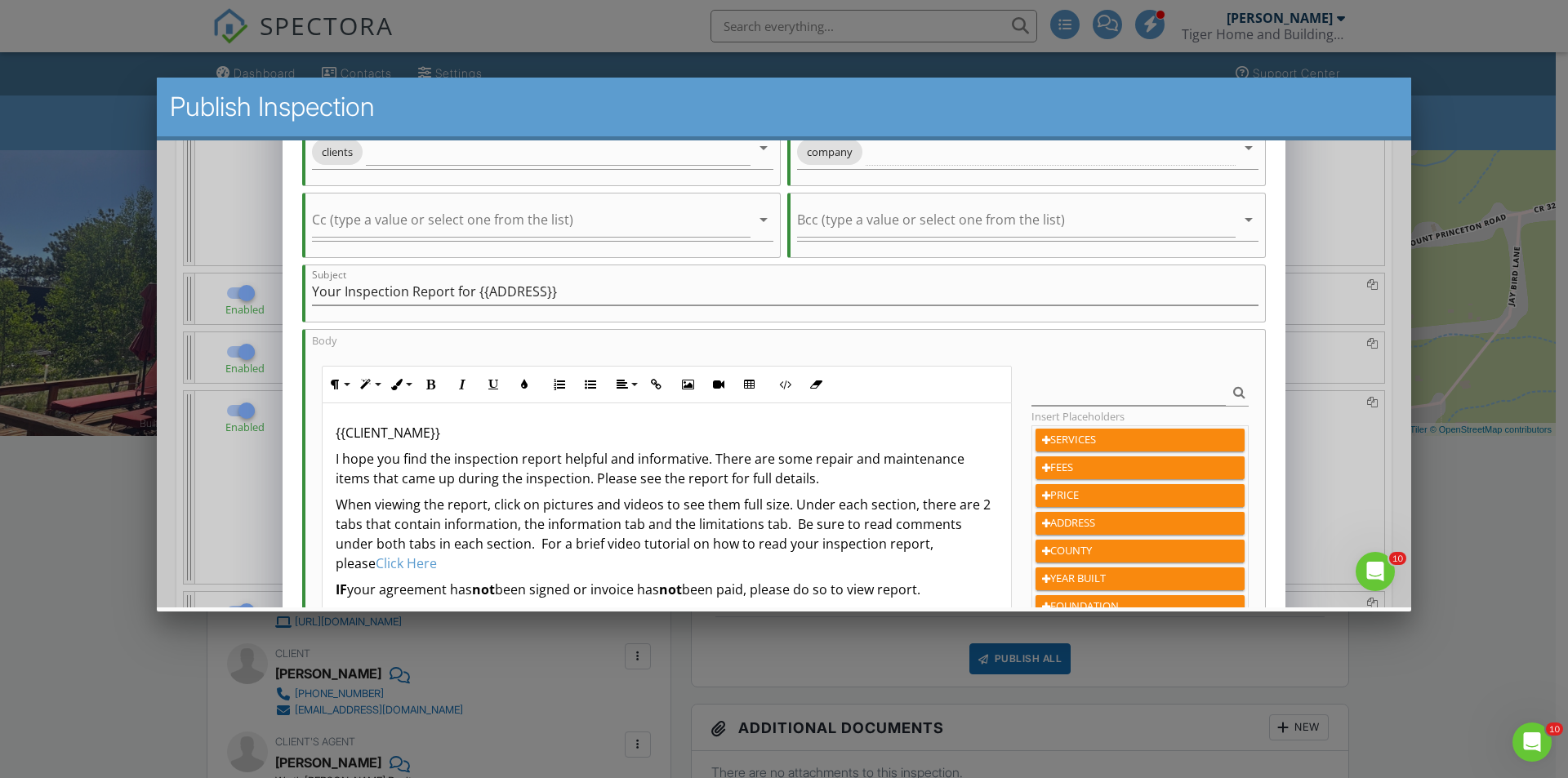 scroll, scrollTop: 127, scrollLeft: 0, axis: vertical 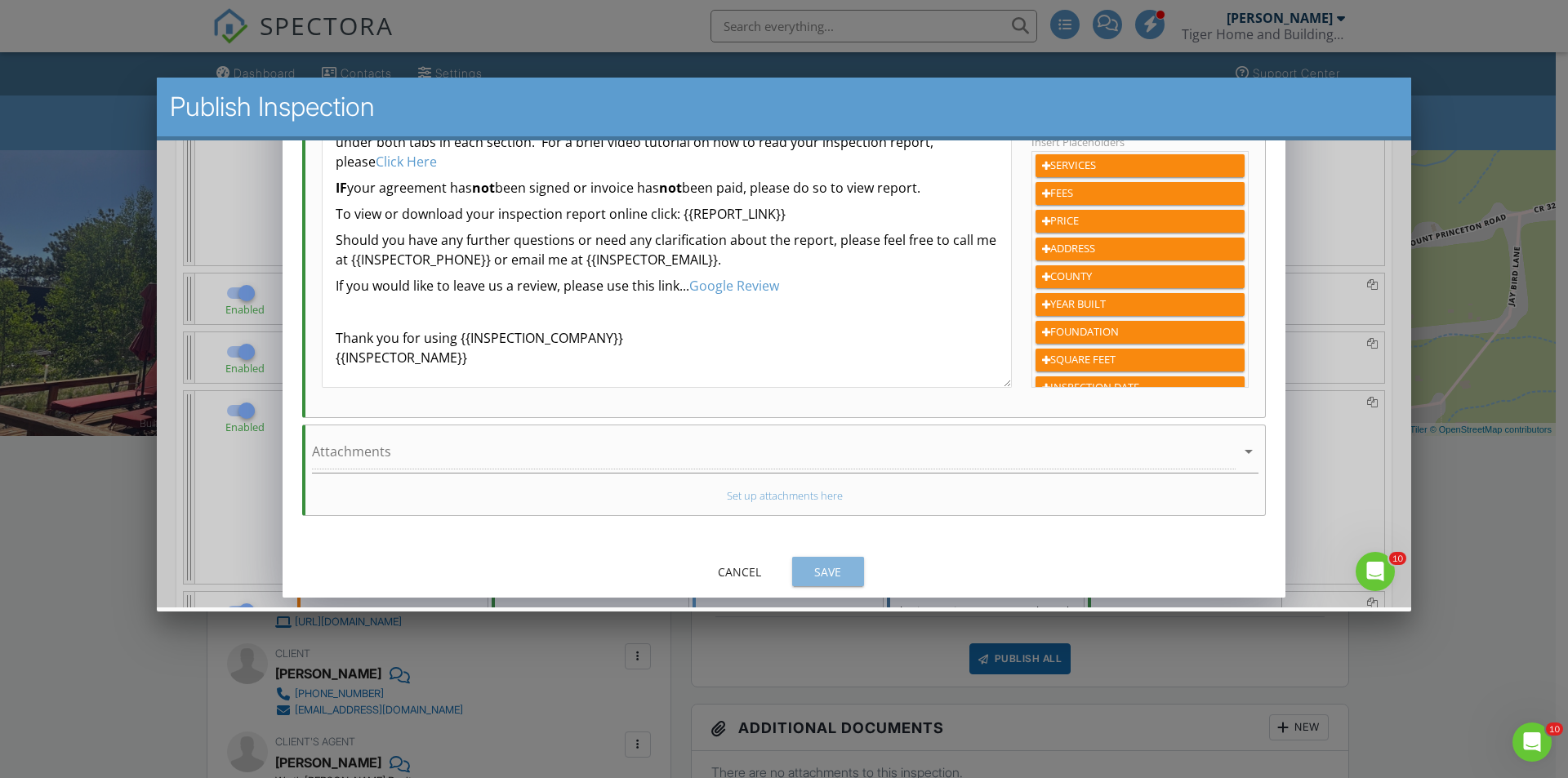 click on "Save" at bounding box center (828, 571) 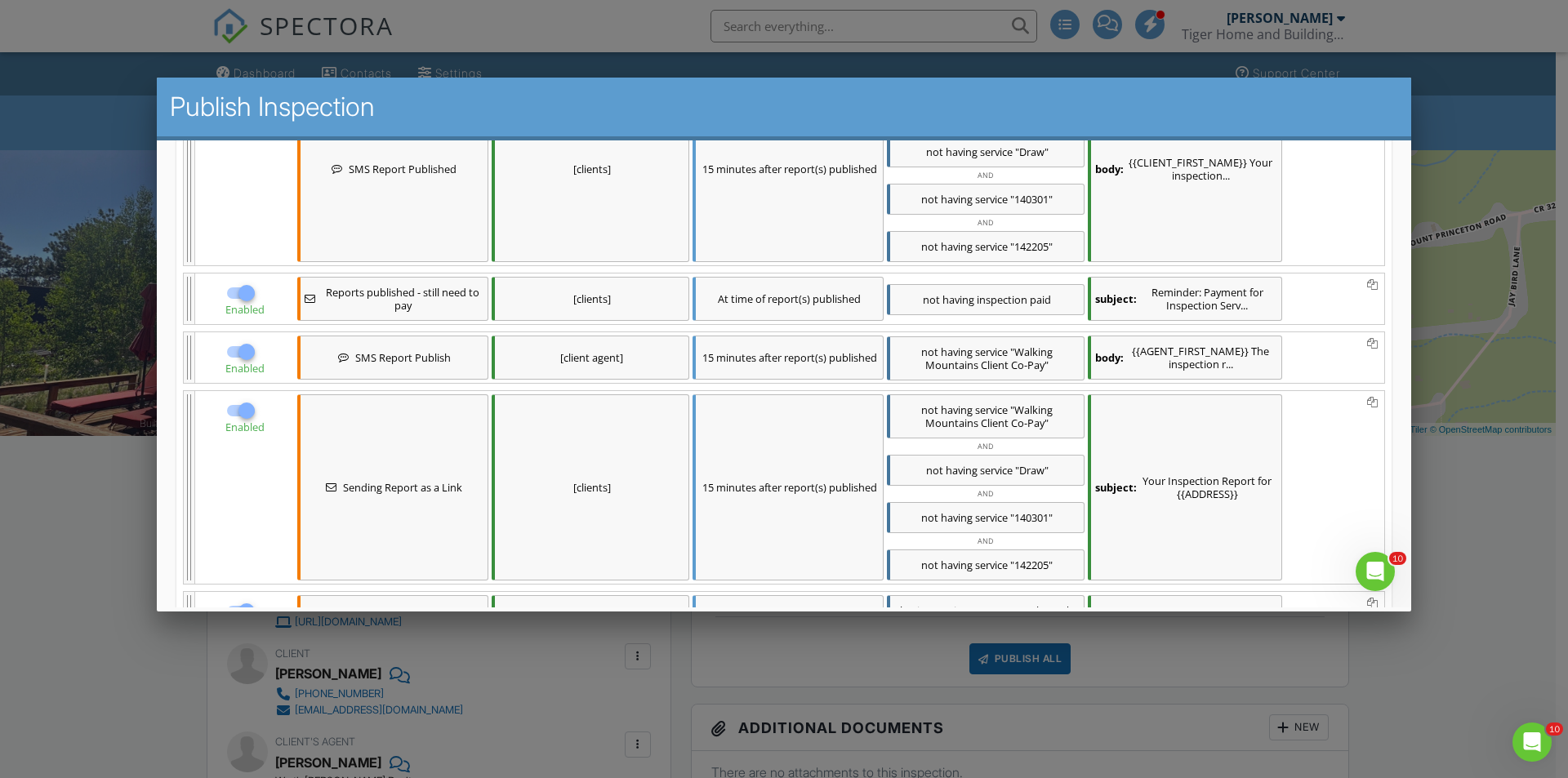 click on "Enabled
Did not get Repair Pricer
[clients, client agent]
2 minutes after
report(s) published
having   service       "House, Townhome*"   AND  not having   service addon       "House, Townhome* > Repair Pricer"   AND  not having   service       "Commercial Inspection*"   AND  not having   service addon       "Condominiums* > Repair Pricer"   AND  not having   service       "Limited"        subject:
Negotiate smarter with a Repair Price..." at bounding box center (784, 722) 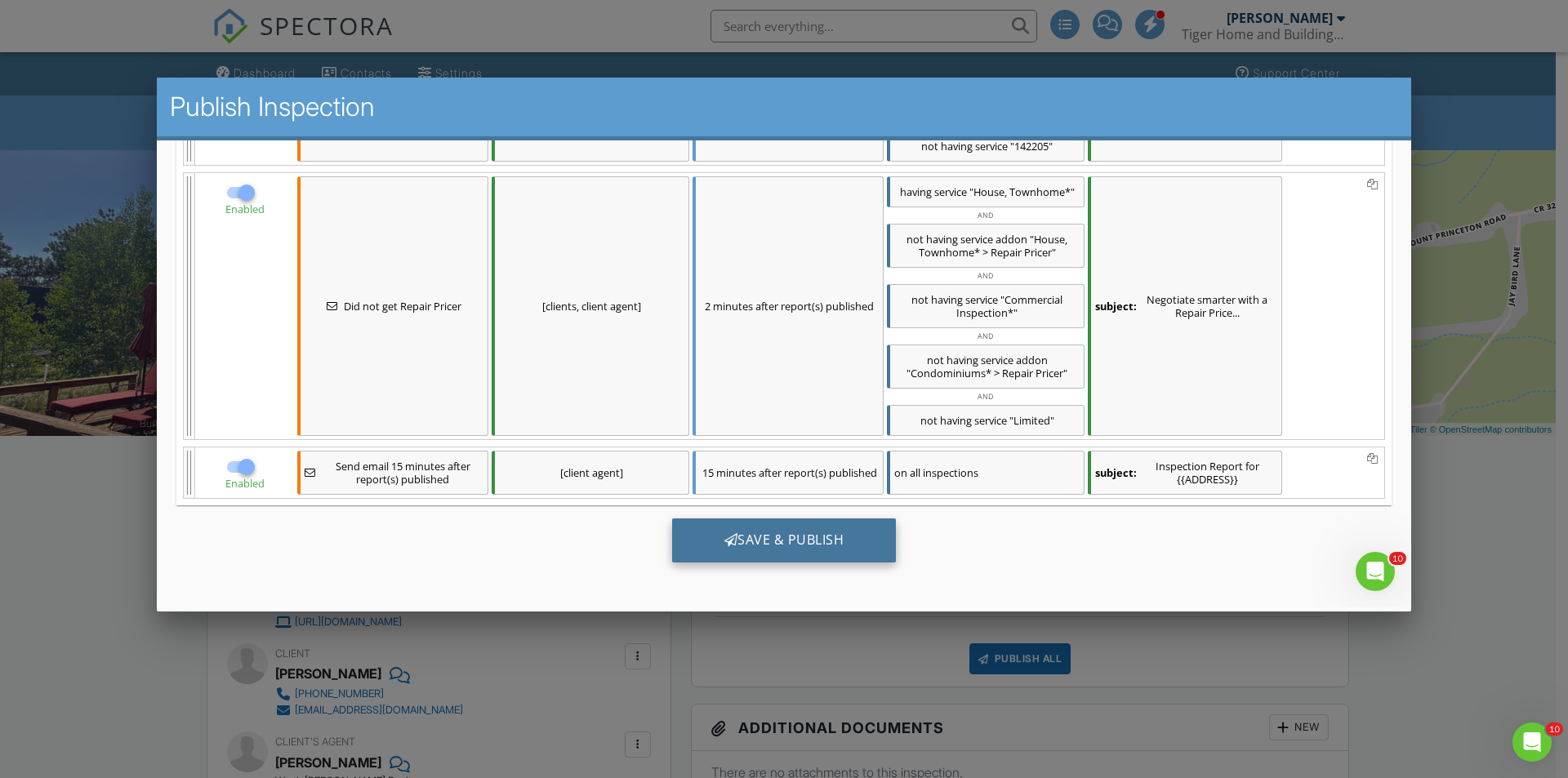 click on "Save & Publish" at bounding box center (784, 540) 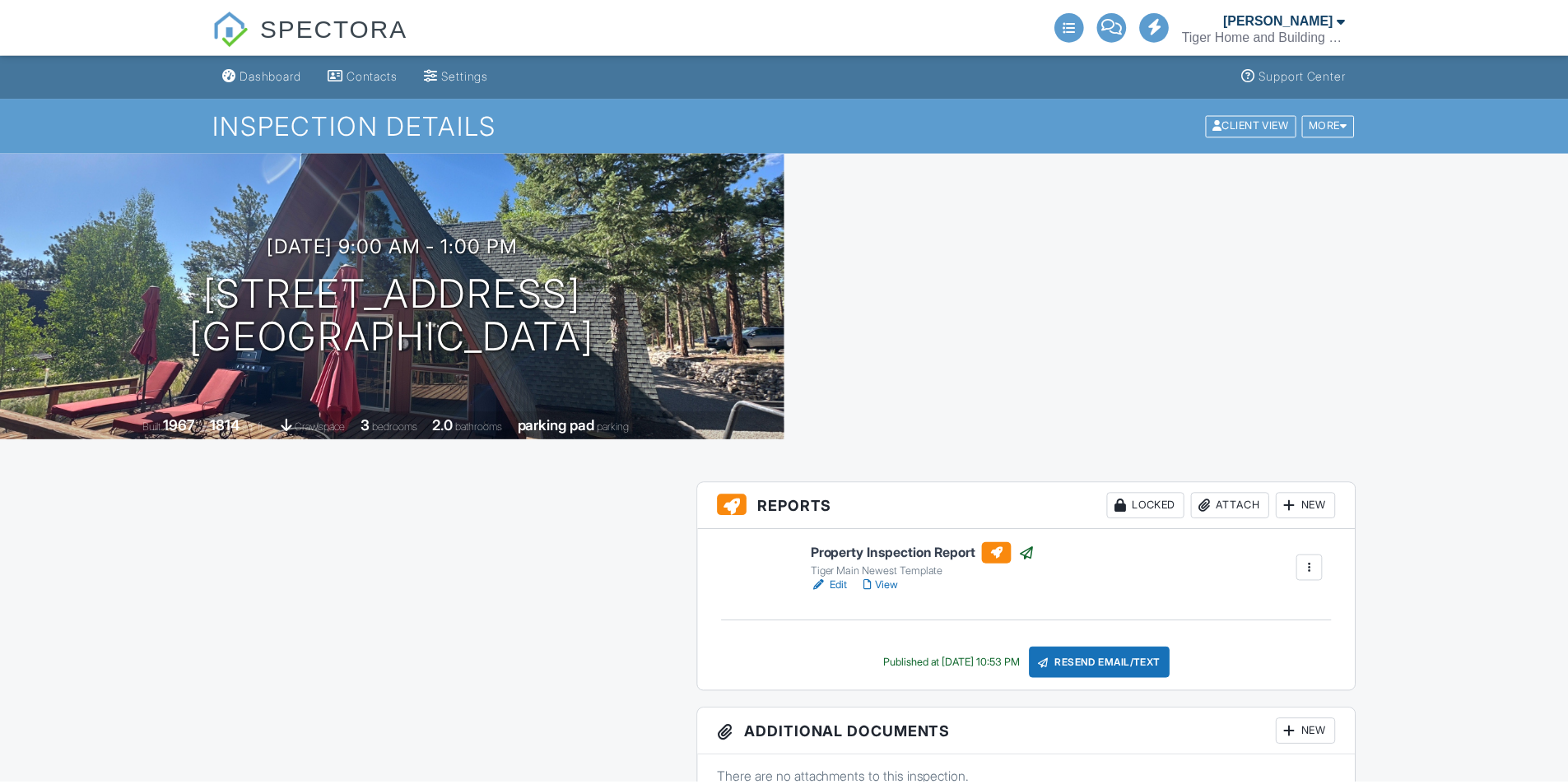 scroll, scrollTop: 0, scrollLeft: 0, axis: both 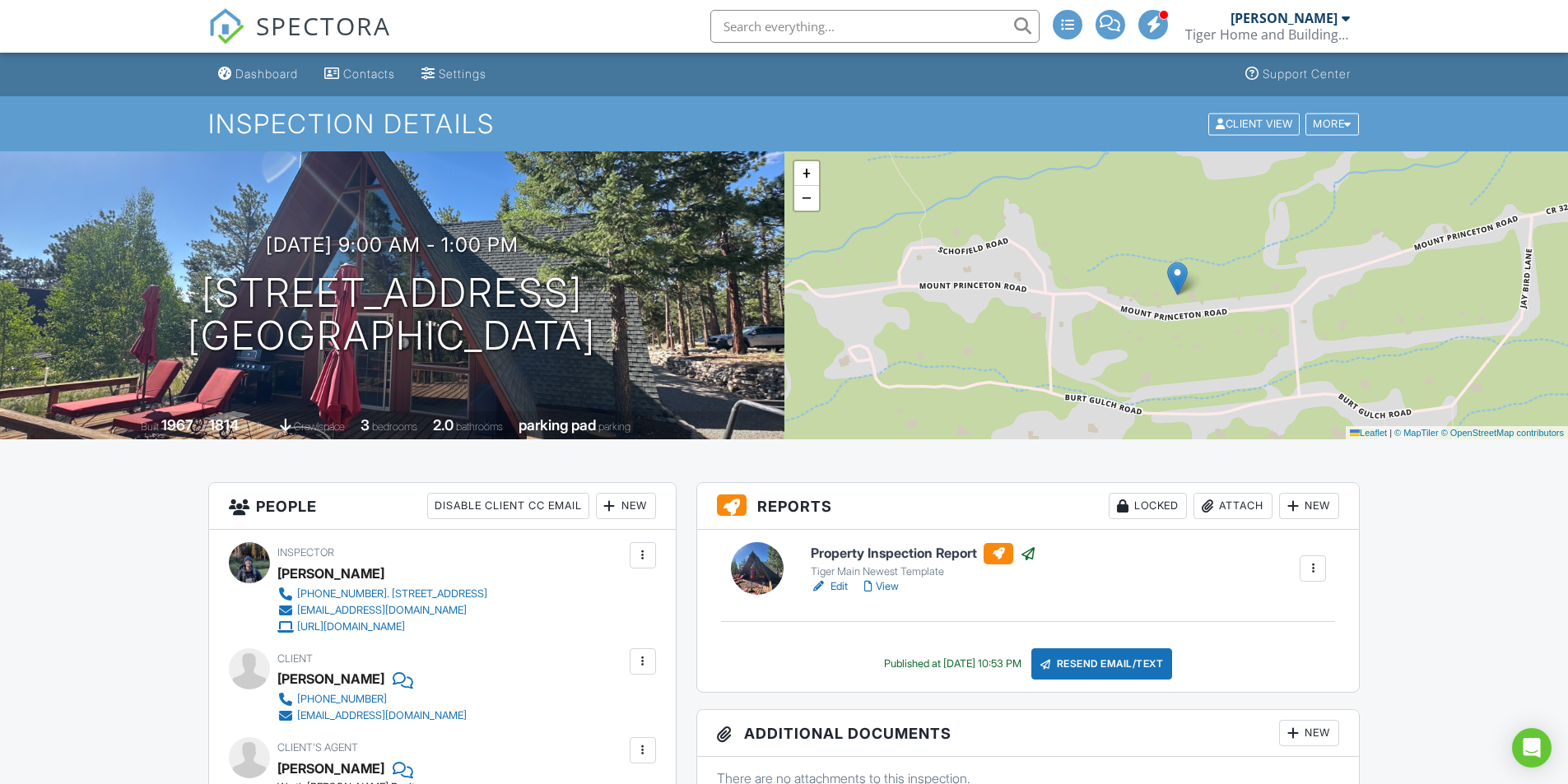 click on "SPECTORA" at bounding box center [323, 26] 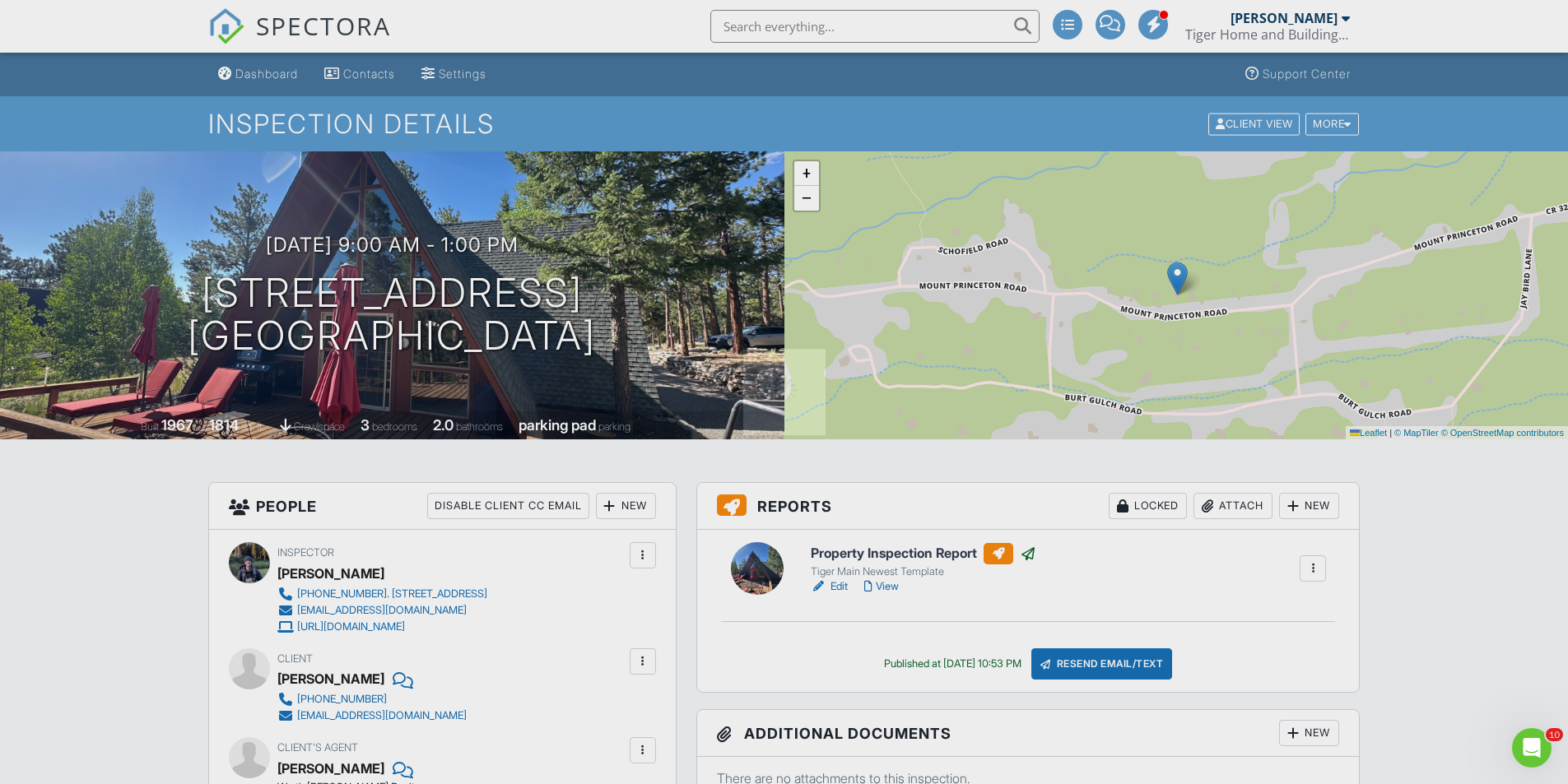 scroll, scrollTop: 0, scrollLeft: 0, axis: both 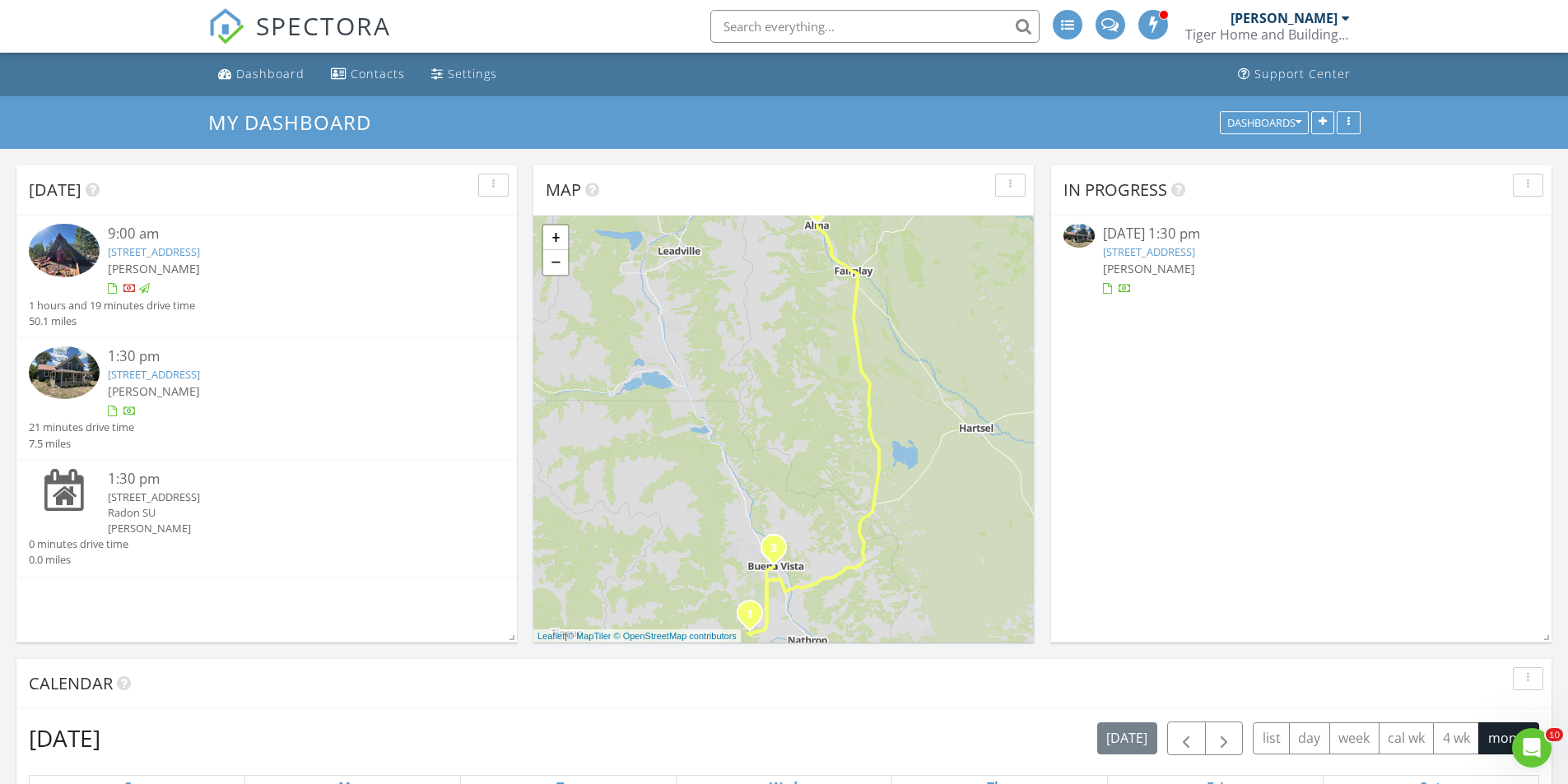click on "120 N Gunnison Ave , Buena Vista, CO 81211" at bounding box center [154, 374] 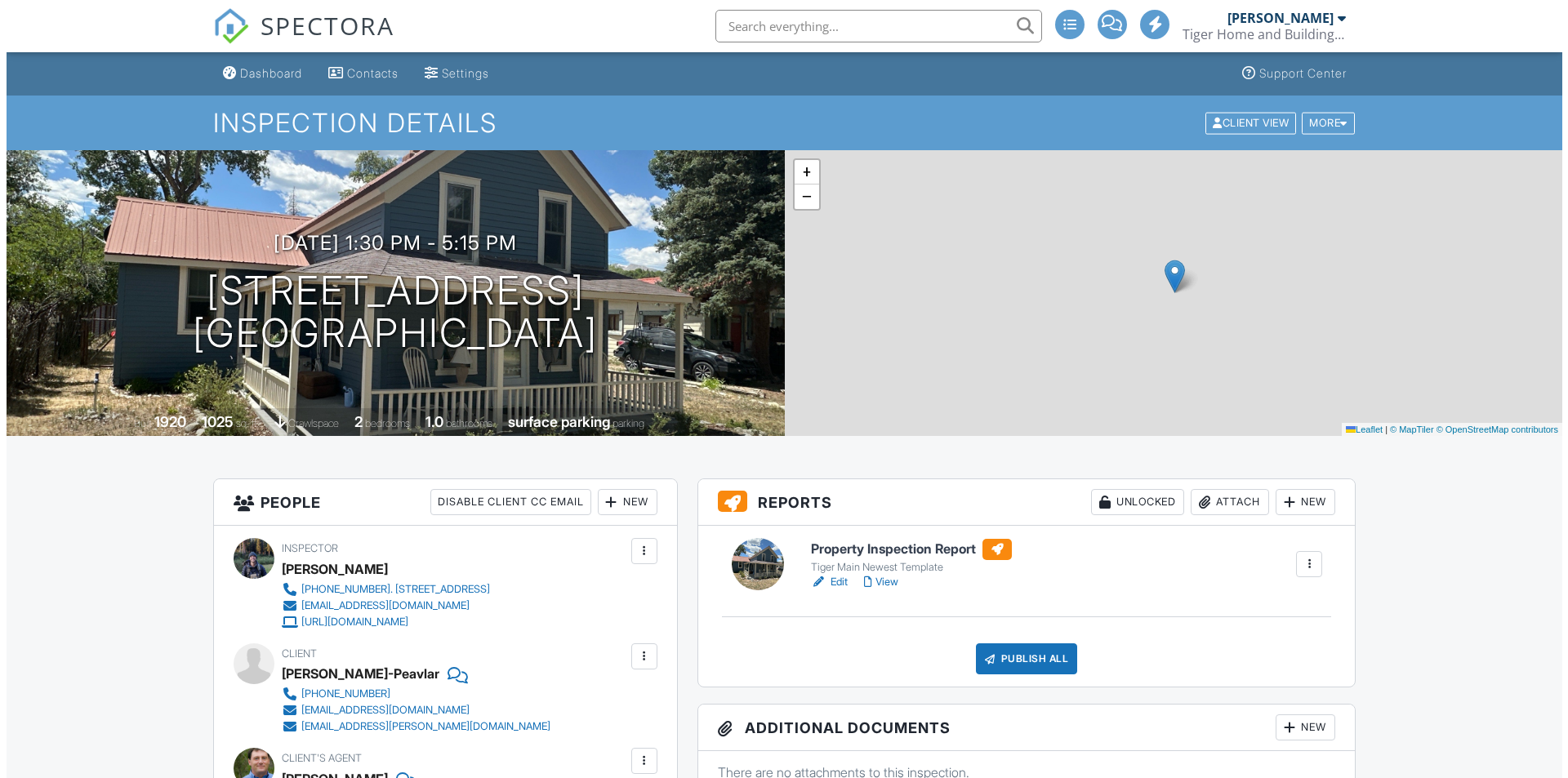 scroll, scrollTop: 0, scrollLeft: 0, axis: both 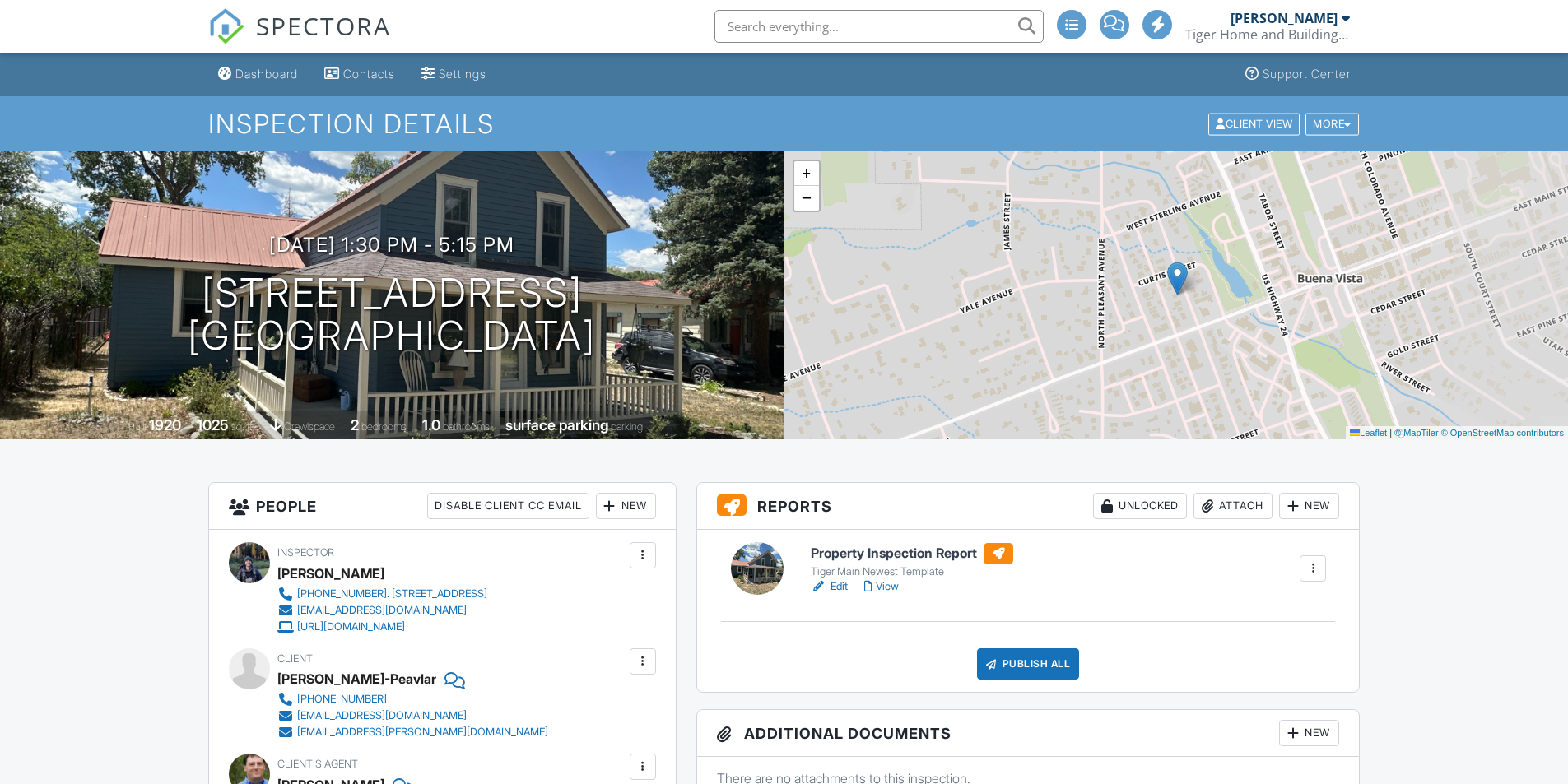 click at bounding box center [991, 664] 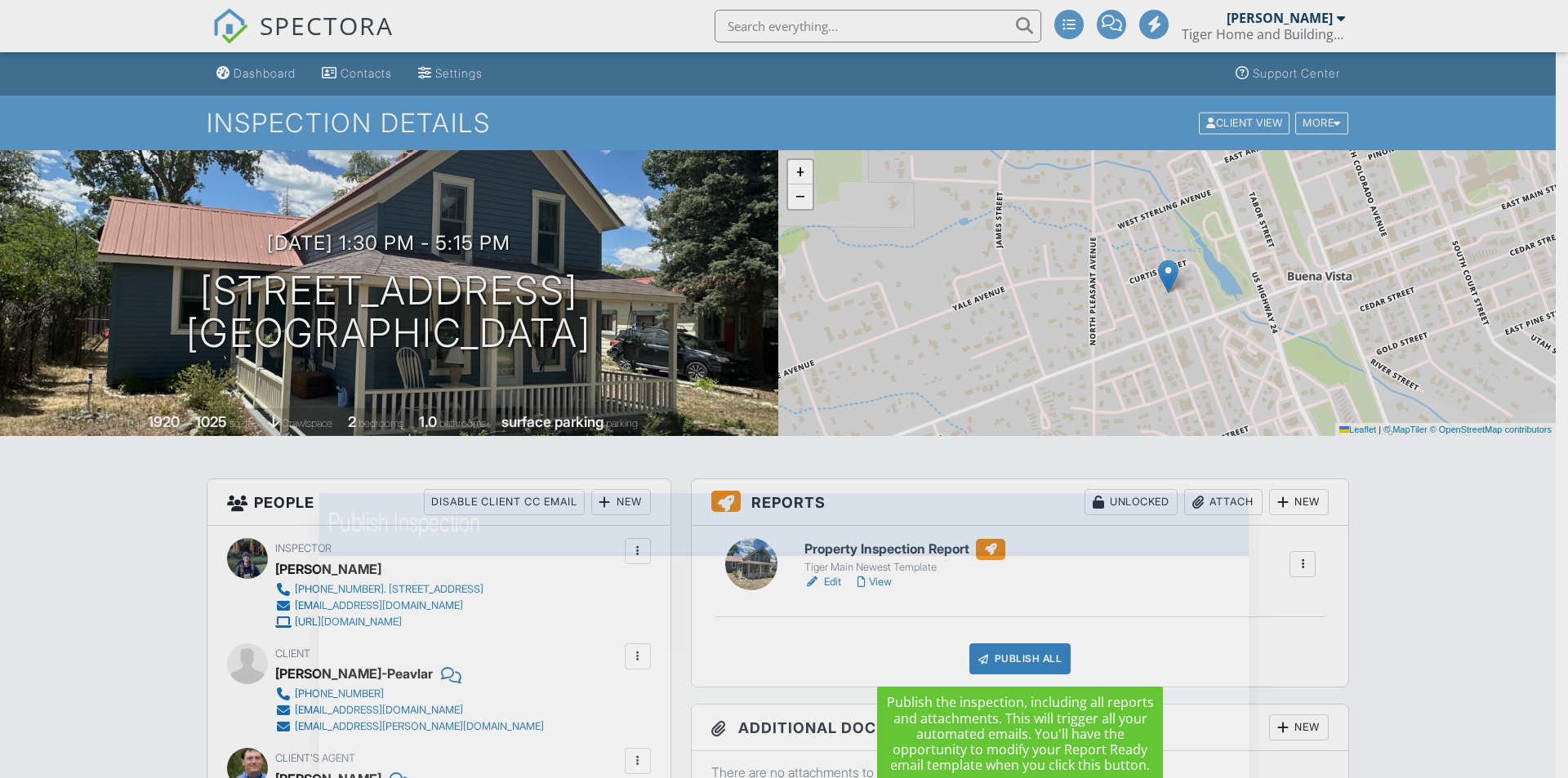scroll, scrollTop: 0, scrollLeft: 0, axis: both 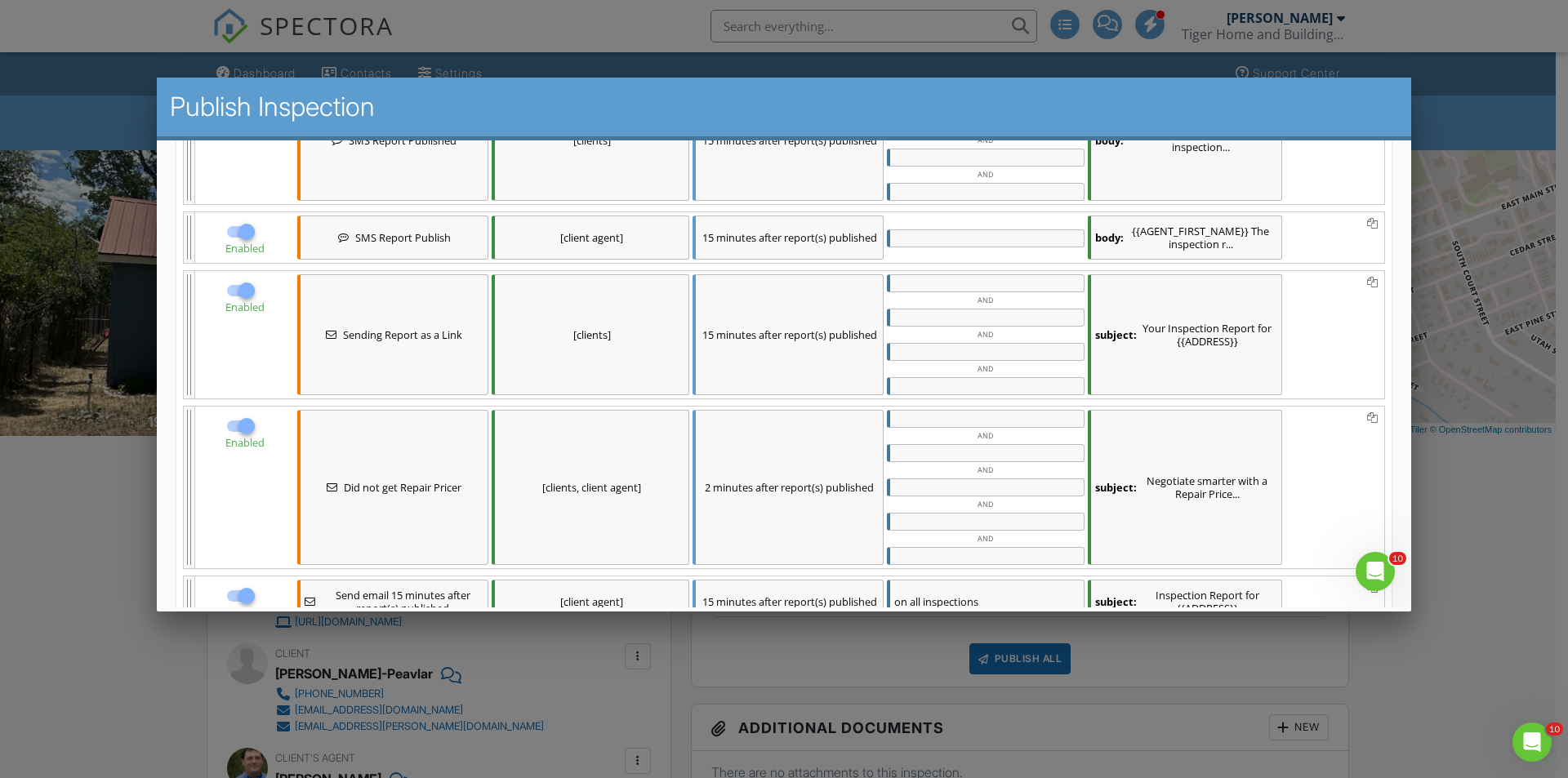 click on "Sending Report as a Link" at bounding box center (403, 335) 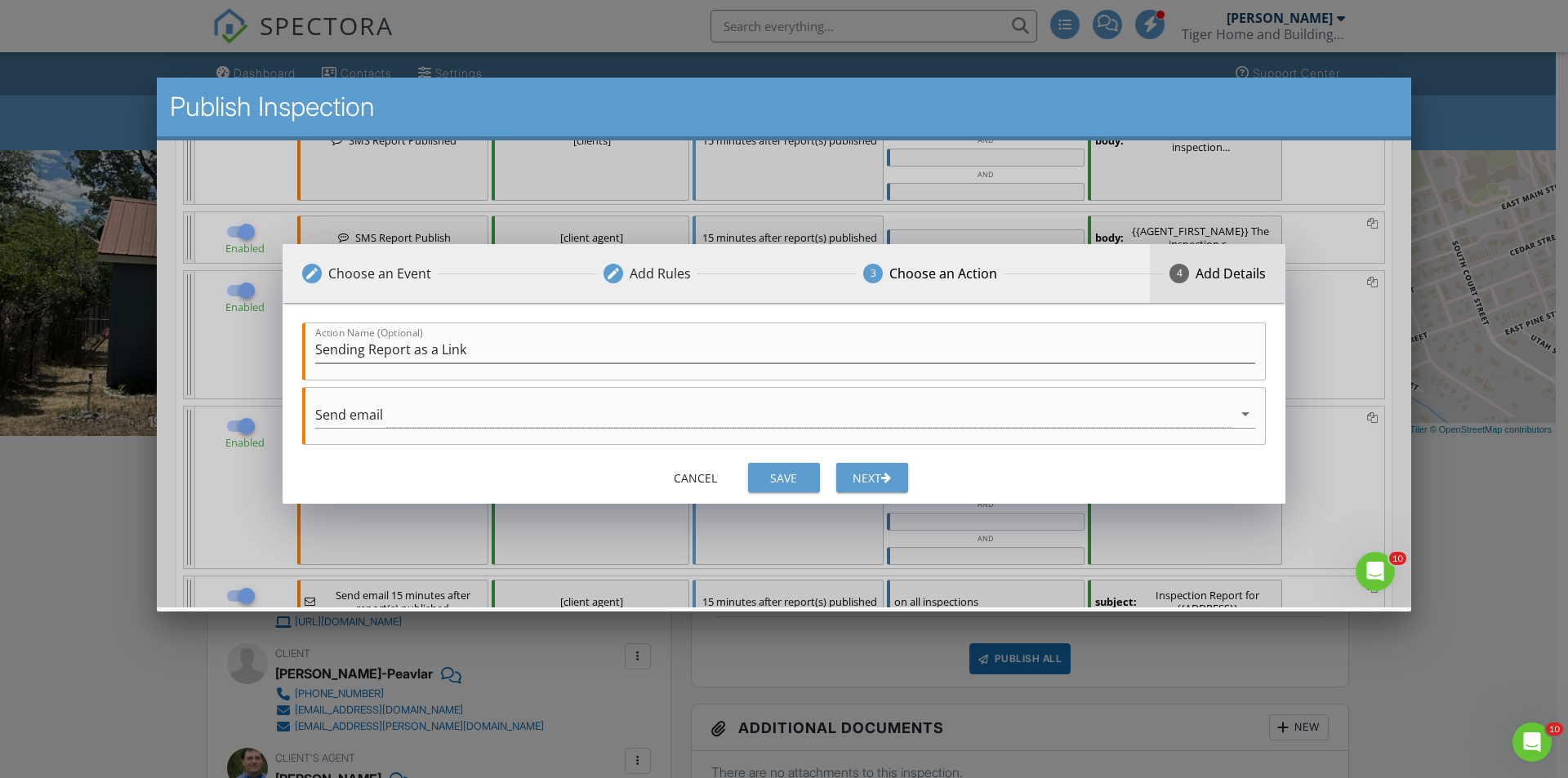 click on "Add Details" at bounding box center (1231, 273) 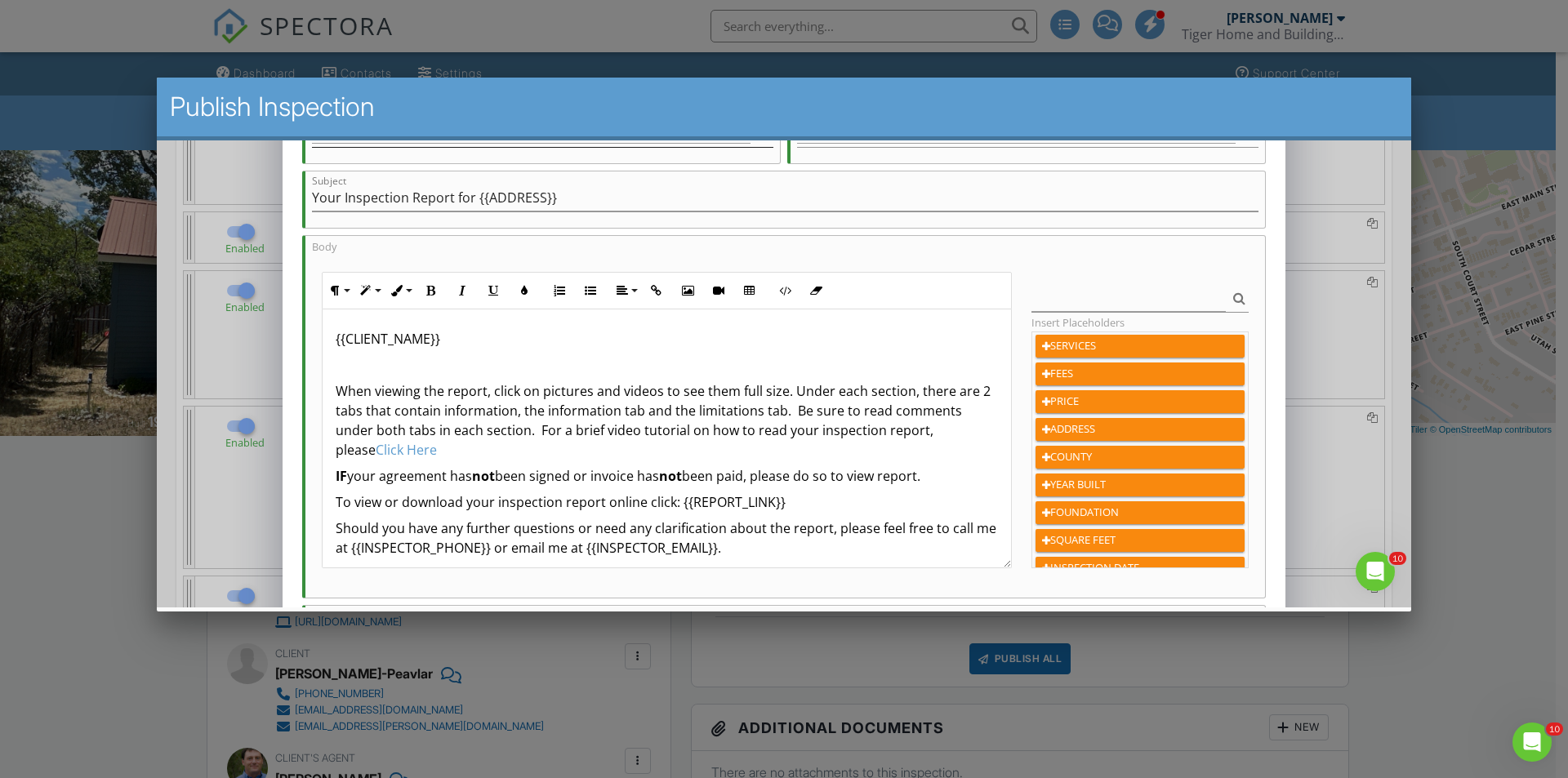 scroll, scrollTop: 212, scrollLeft: 0, axis: vertical 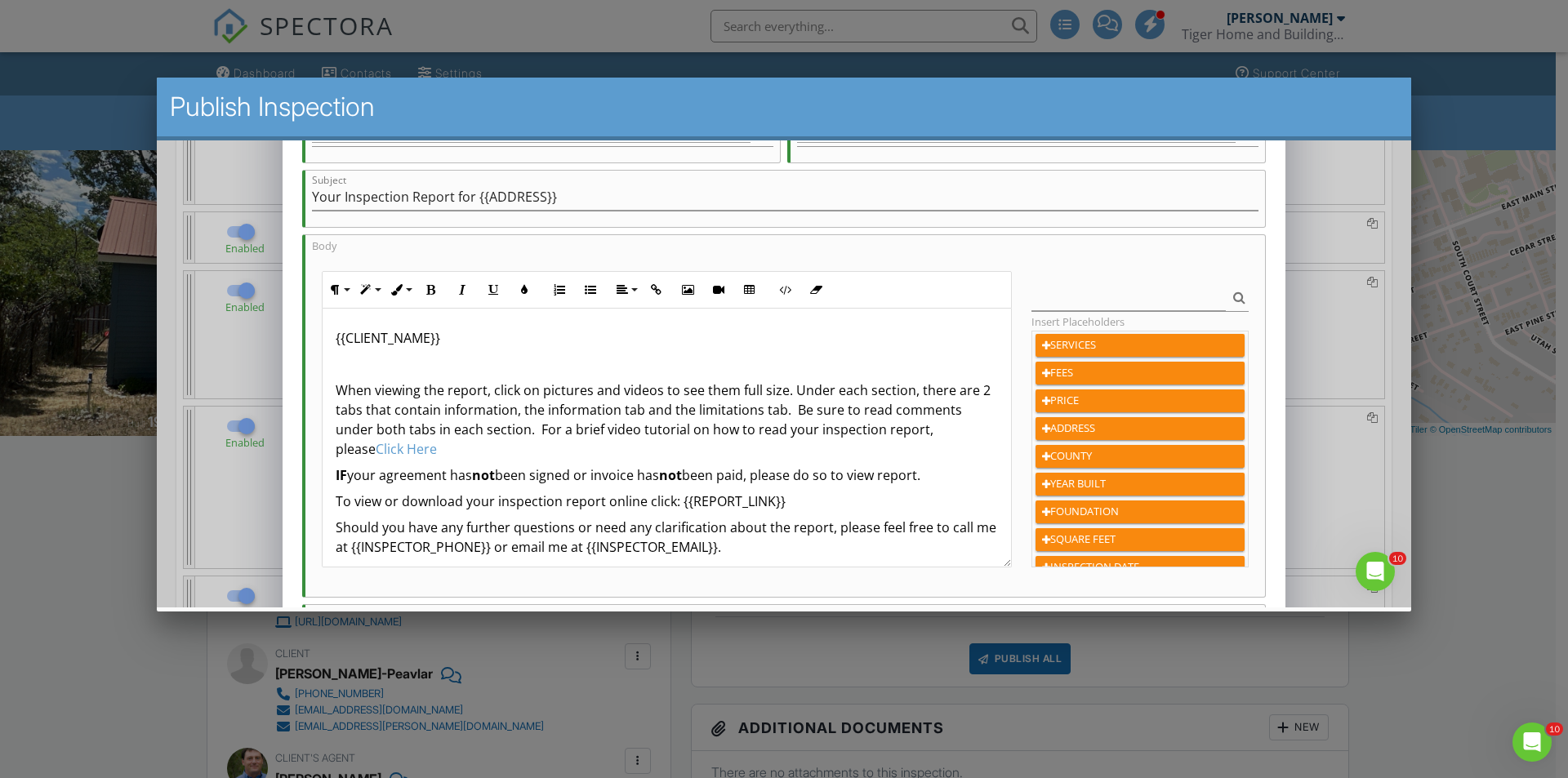 click at bounding box center (667, 364) 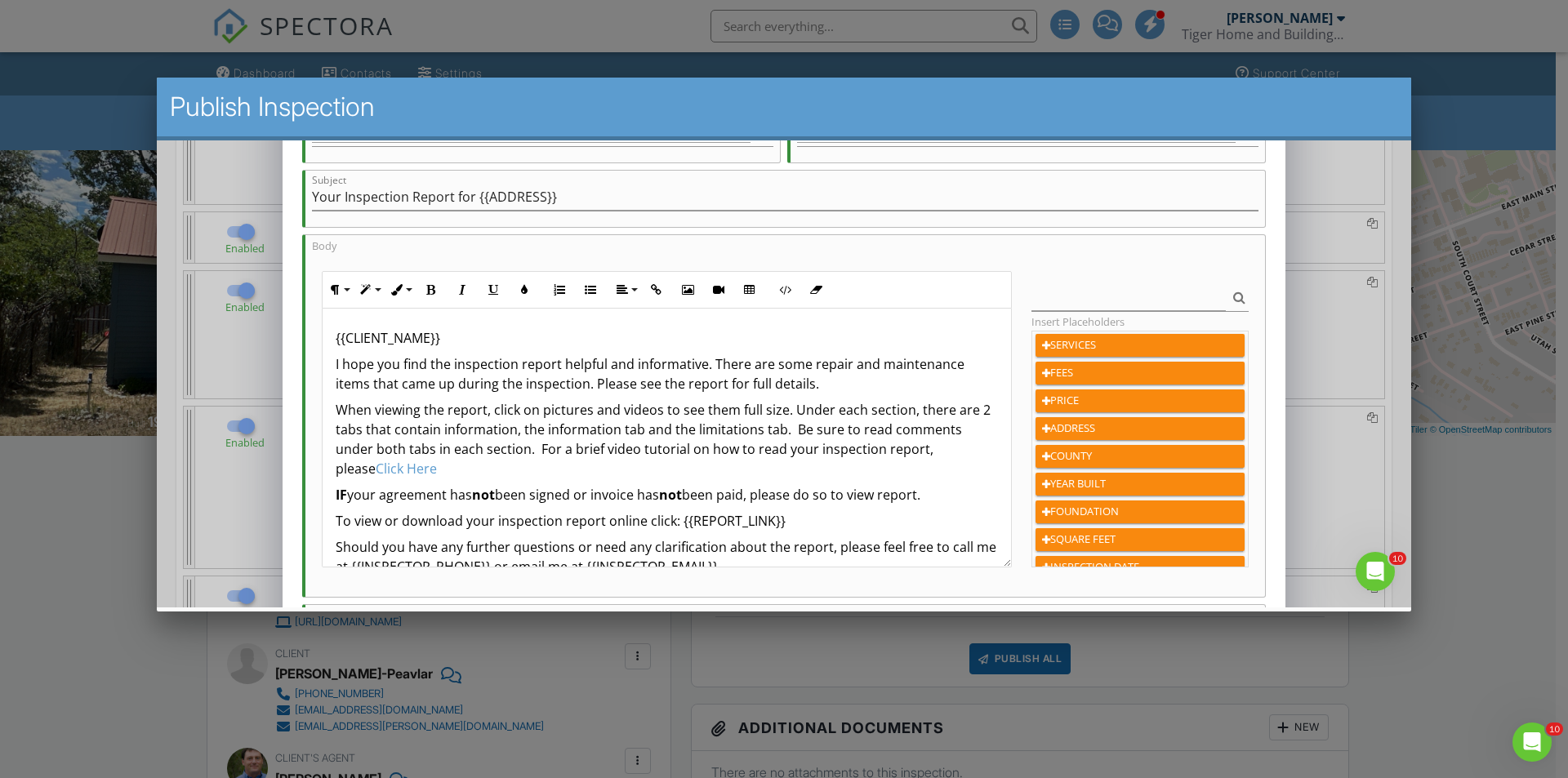 scroll, scrollTop: 127, scrollLeft: 0, axis: vertical 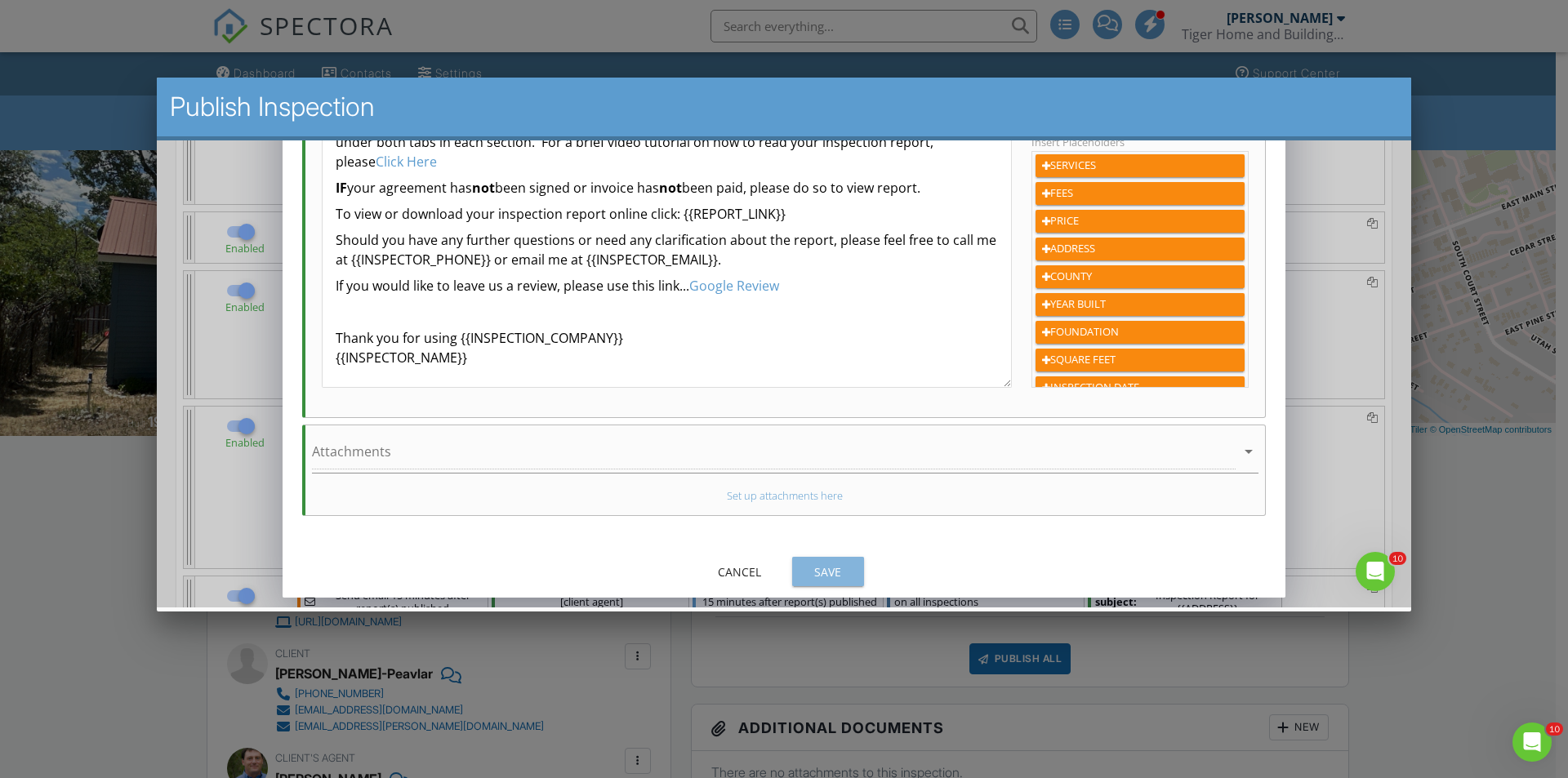 click on "Save" at bounding box center (828, 571) 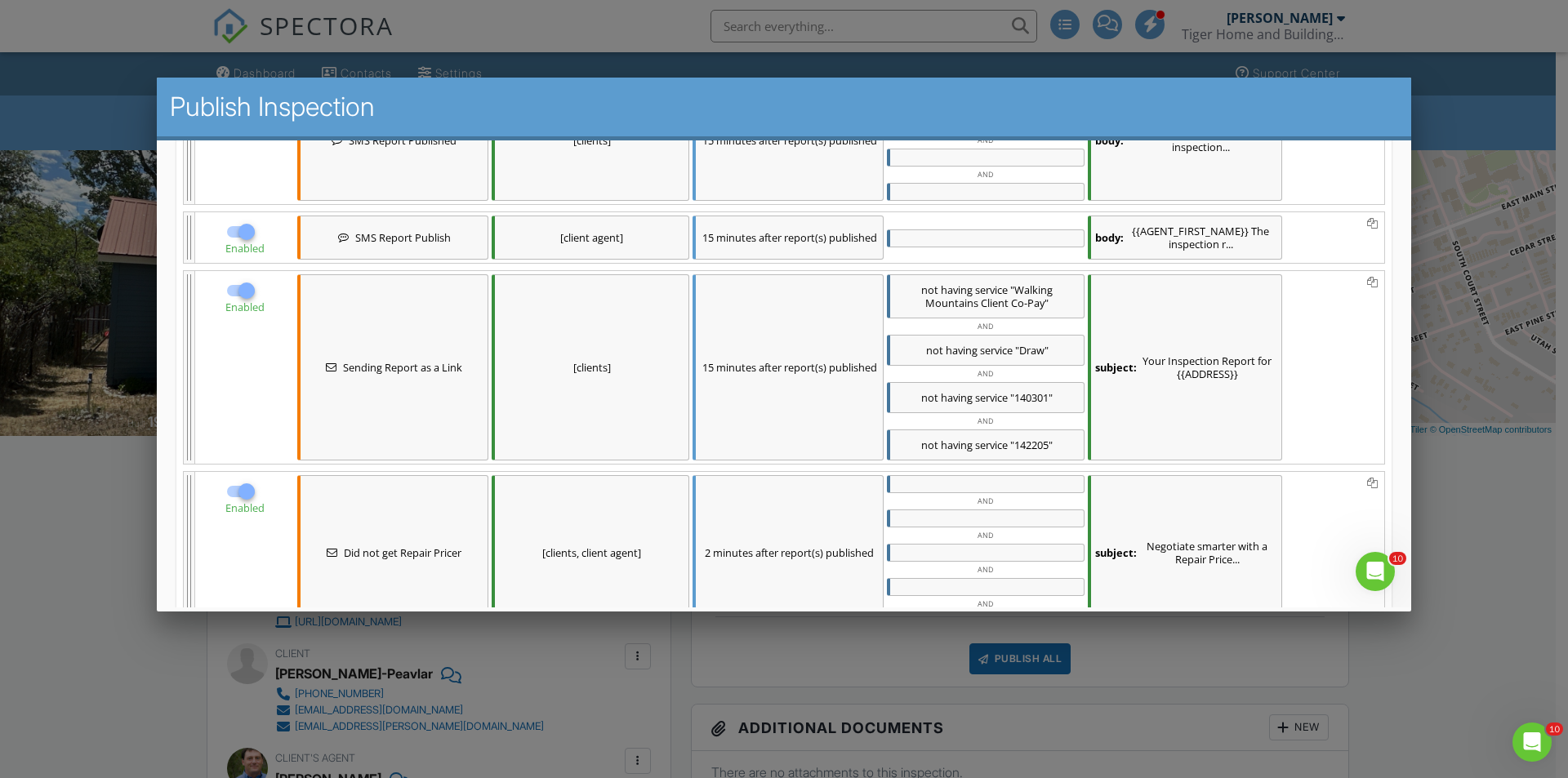 scroll, scrollTop: 576, scrollLeft: 0, axis: vertical 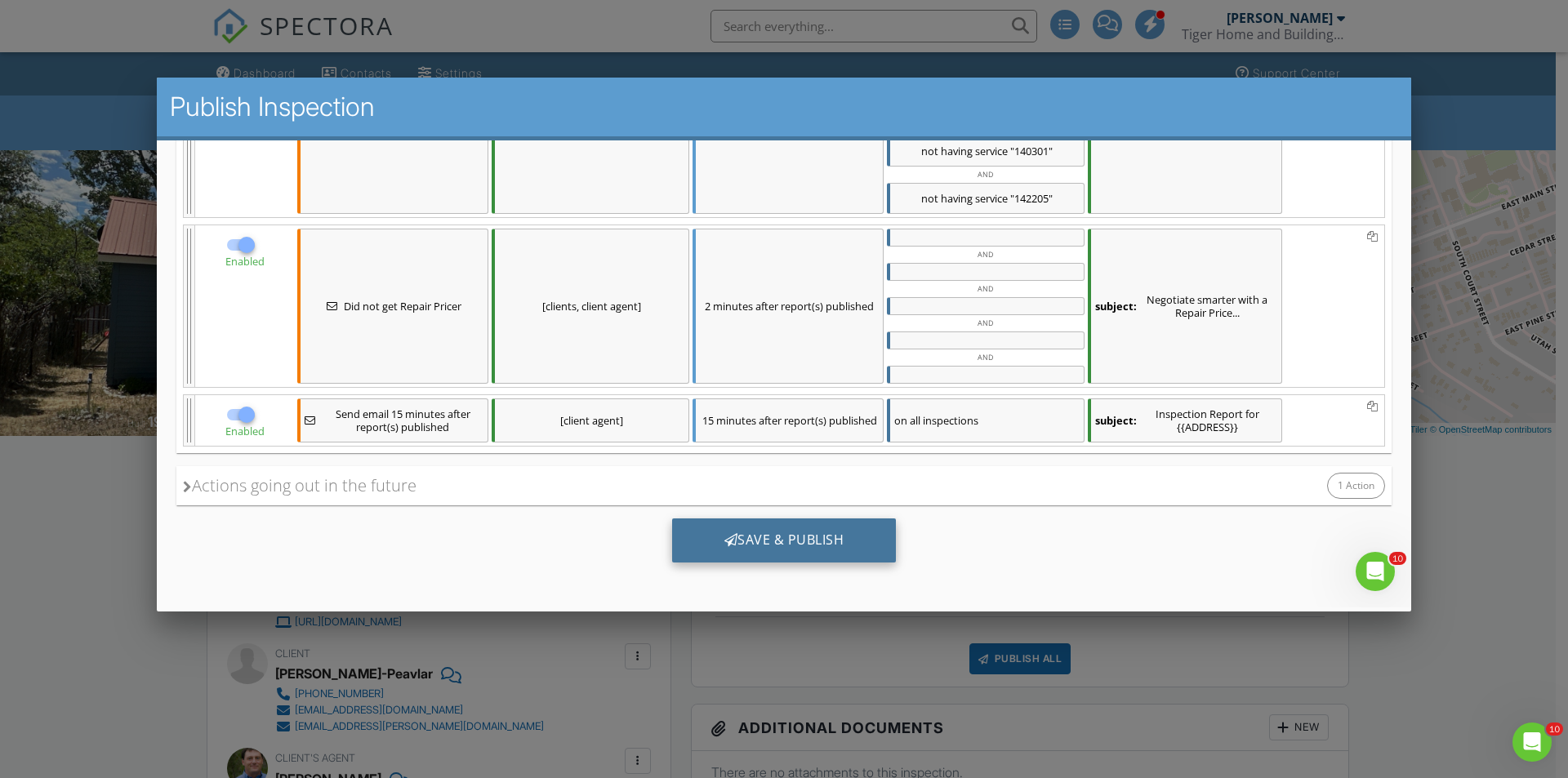 click on "Save & Publish" at bounding box center (784, 540) 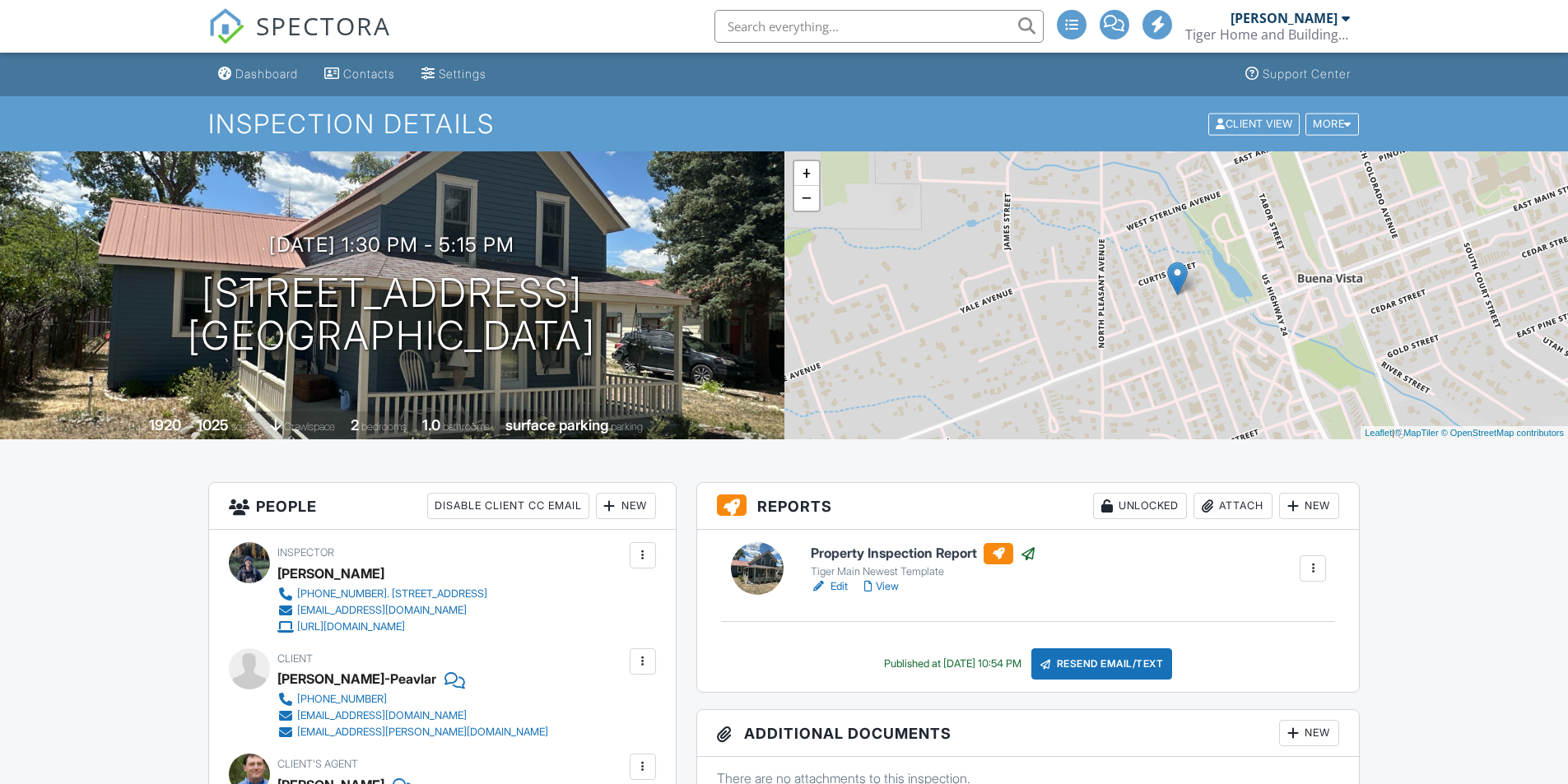 scroll, scrollTop: 0, scrollLeft: 0, axis: both 